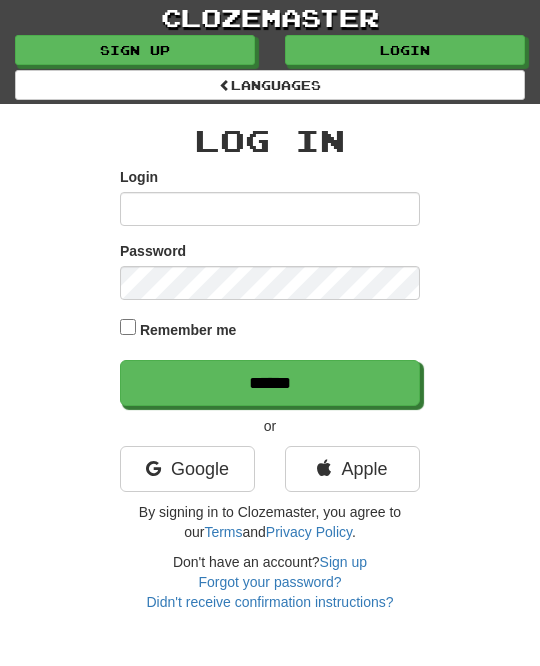 scroll, scrollTop: 0, scrollLeft: 0, axis: both 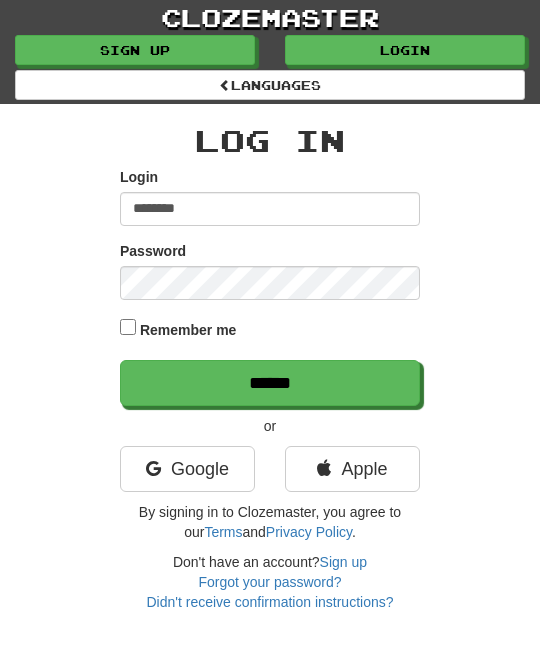 type on "********" 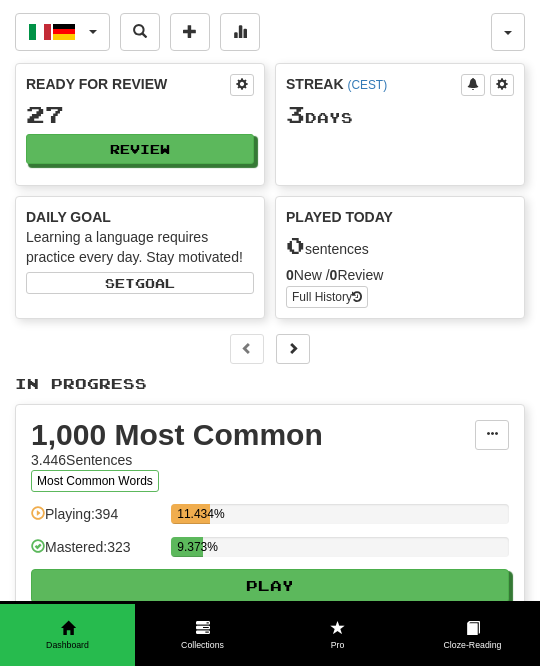 scroll, scrollTop: 0, scrollLeft: 0, axis: both 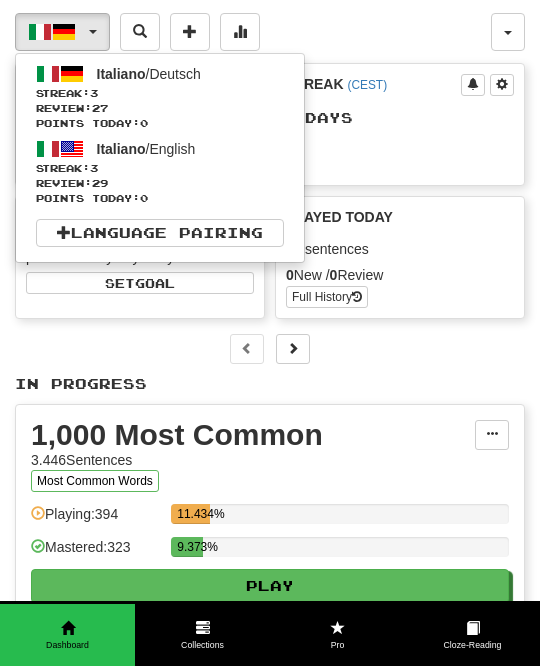 click on "Streak:  3" at bounding box center (160, 93) 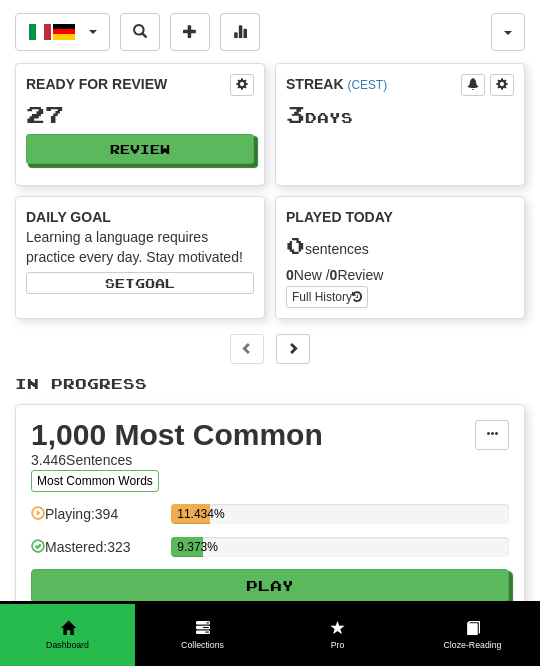 scroll, scrollTop: 0, scrollLeft: 0, axis: both 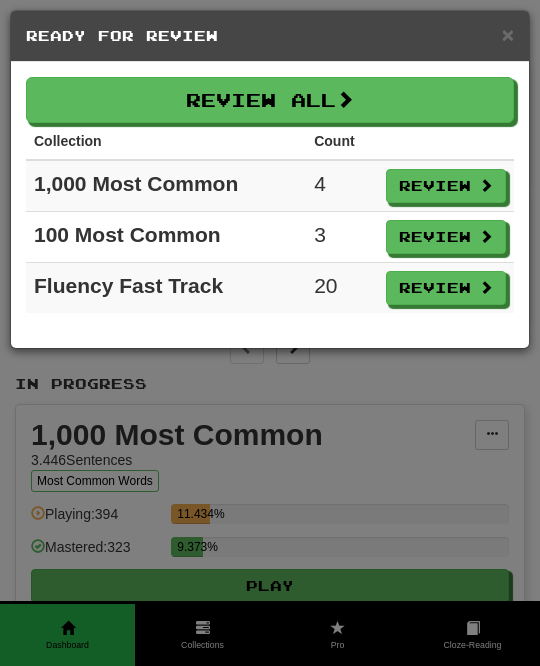 click on "Review All" at bounding box center (270, 100) 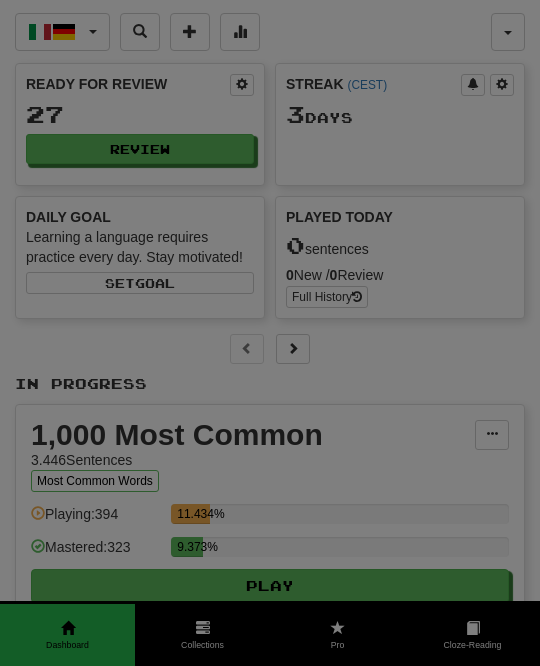 select on "**" 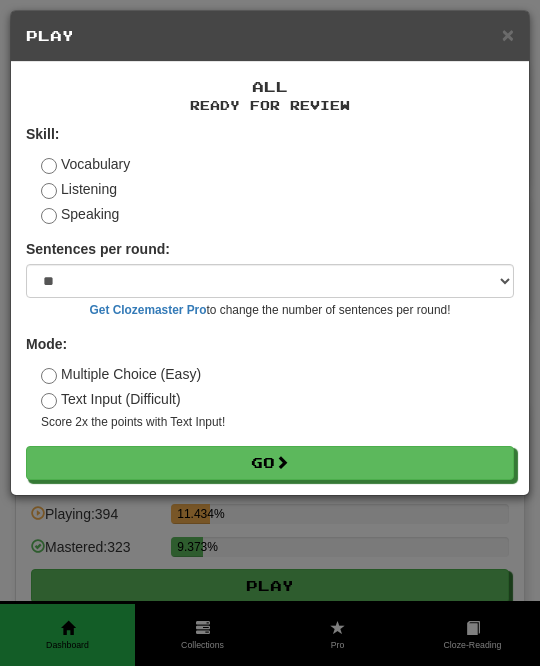 click on "Go" at bounding box center [270, 463] 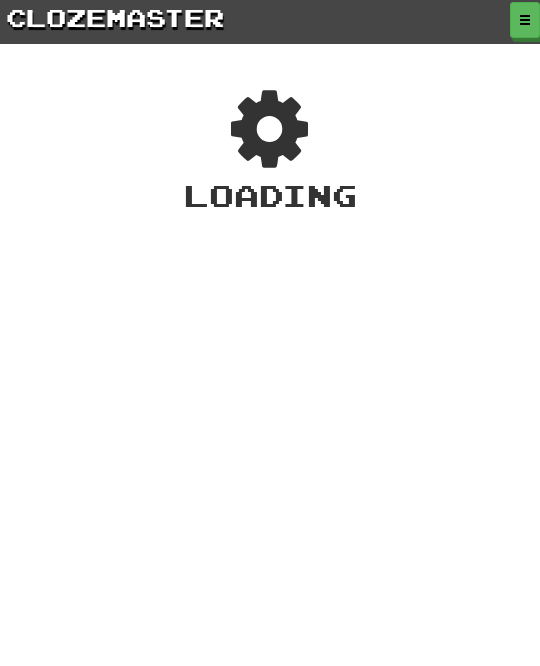 scroll, scrollTop: 0, scrollLeft: 0, axis: both 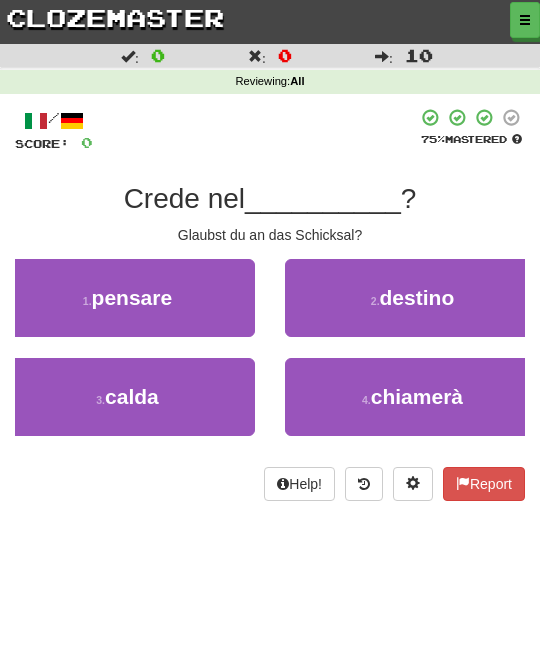 click on "2 .  destino" at bounding box center [412, 298] 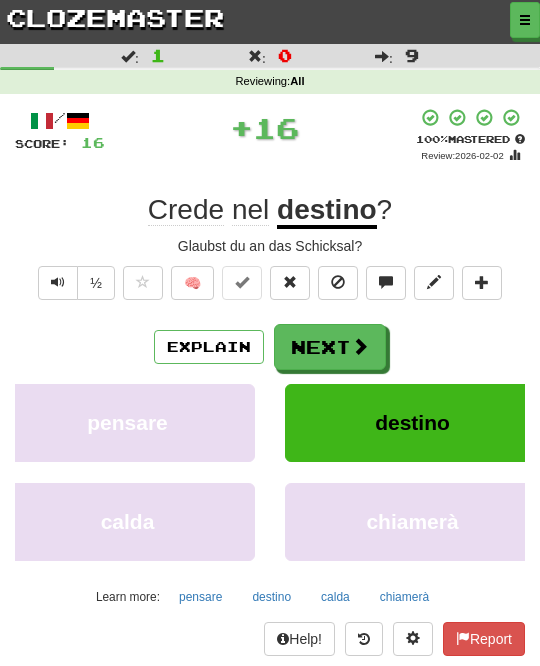 click on "Next" at bounding box center (330, 347) 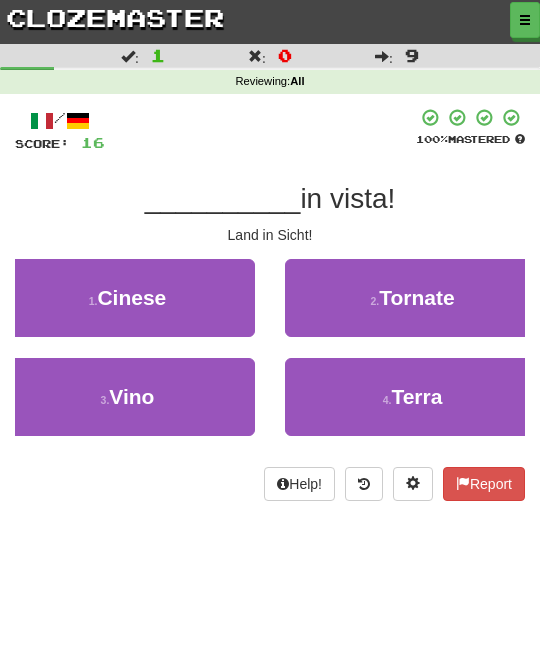click on "4 .  Terra" at bounding box center (412, 397) 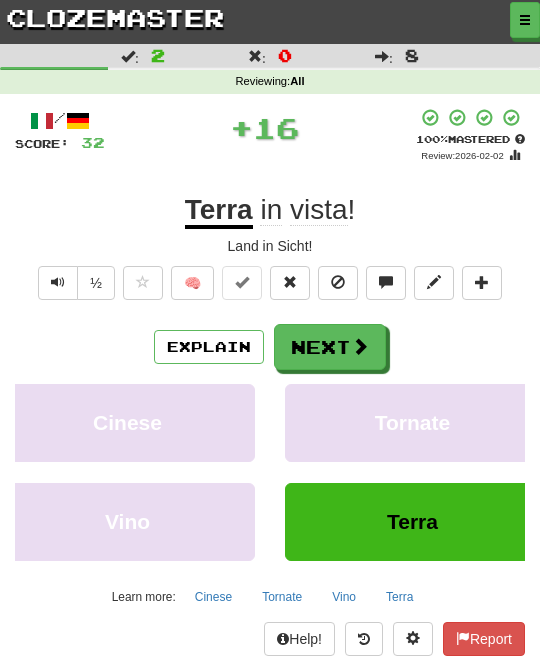 click on "Next" at bounding box center [330, 347] 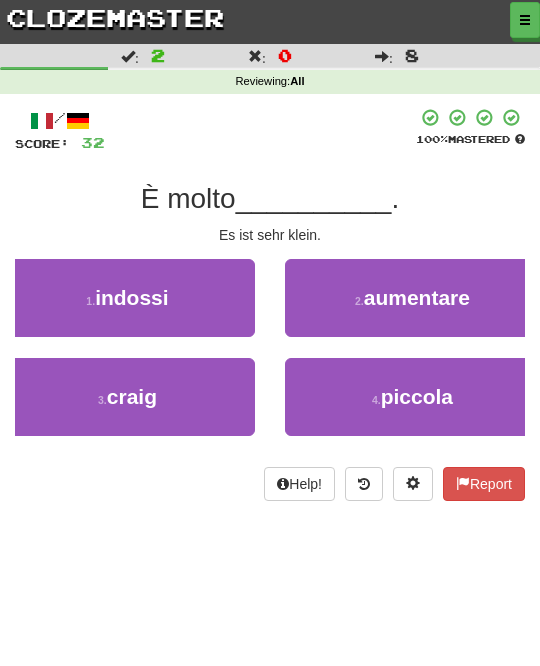 click on "piccola" at bounding box center (417, 396) 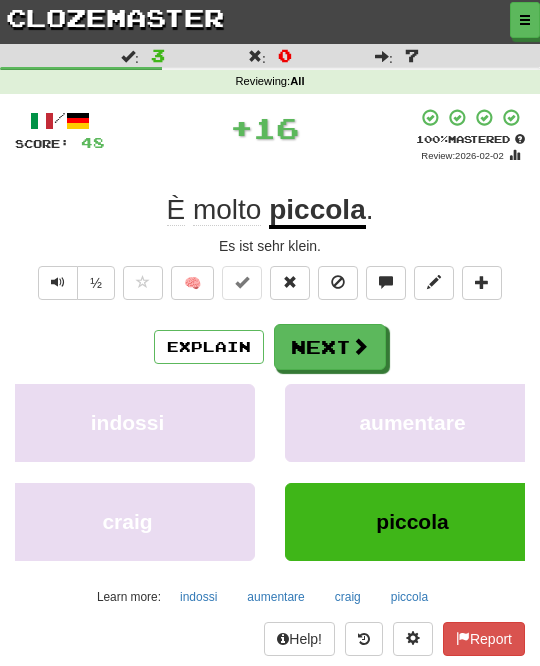 click on "Next" at bounding box center (330, 347) 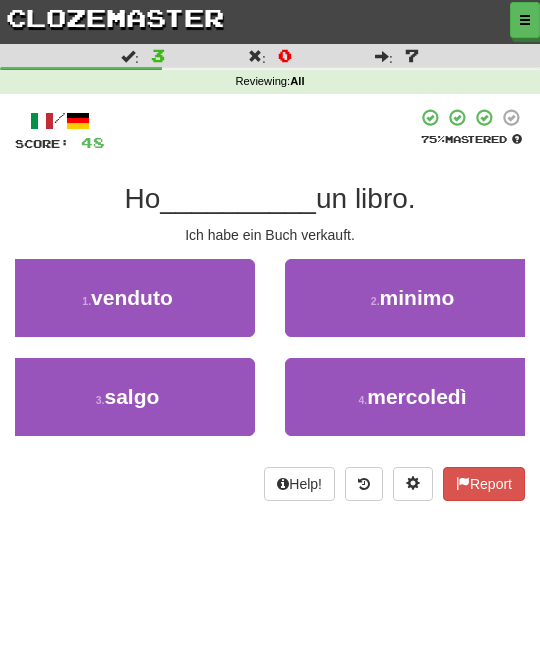 click on "1 .  venduto" at bounding box center [127, 298] 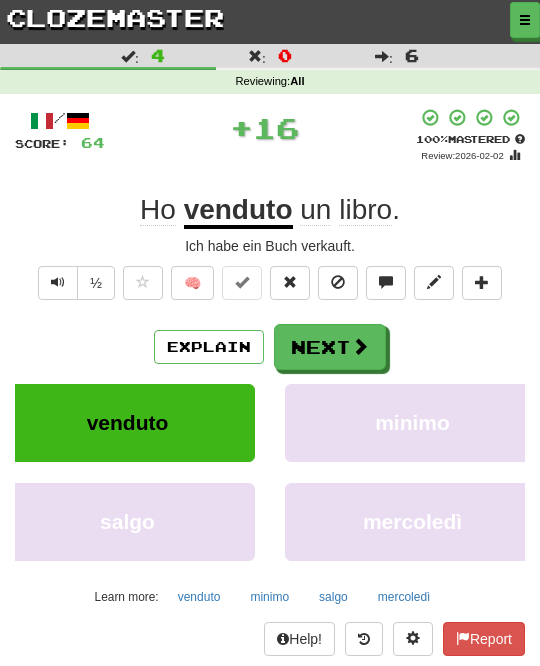 click at bounding box center (360, 346) 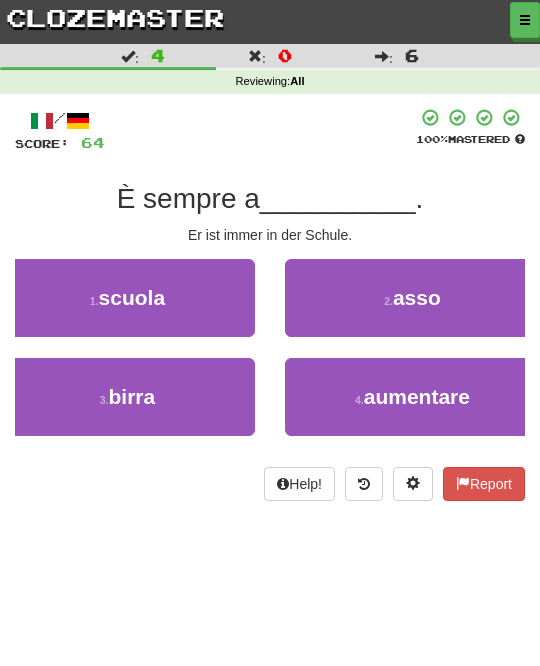 click on "1 .  scuola" at bounding box center (127, 298) 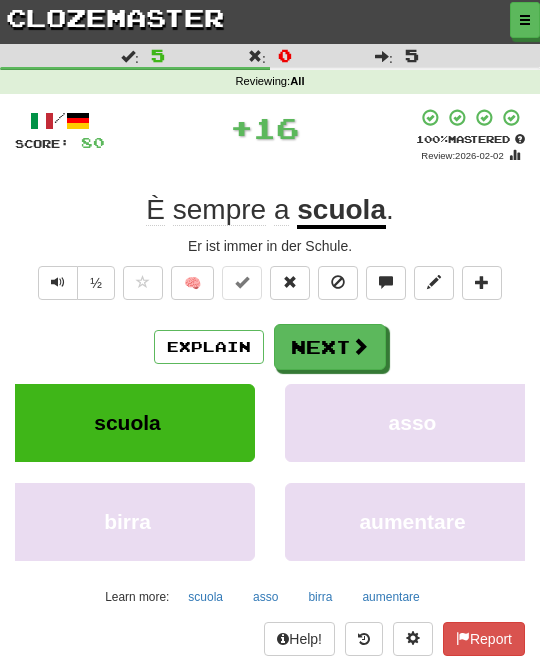 click at bounding box center (360, 346) 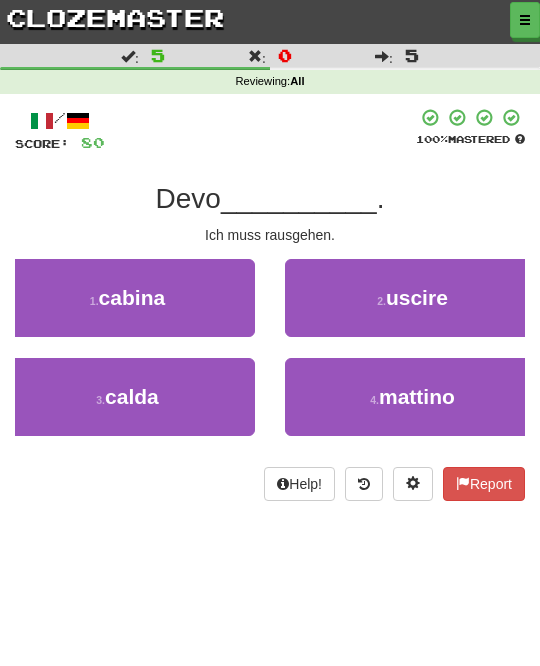 click on "2 .  uscire" at bounding box center (412, 298) 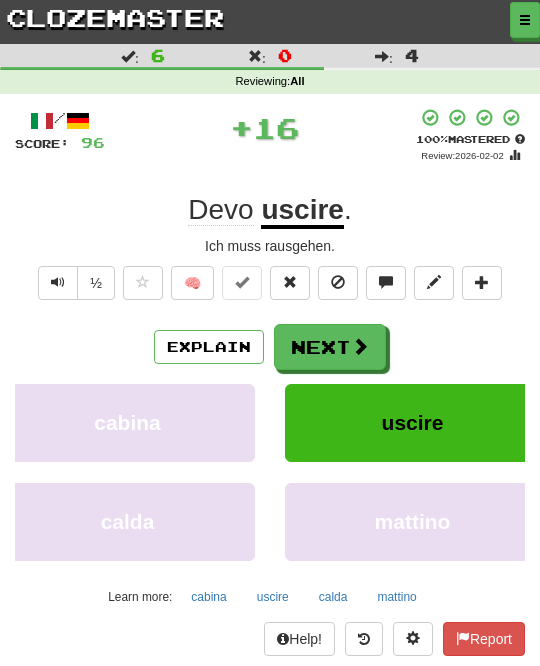 click at bounding box center [360, 346] 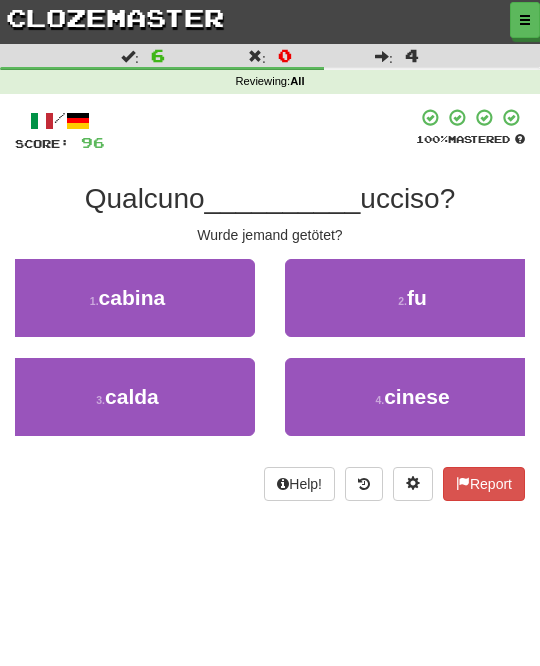 click on "2 .  fu" at bounding box center [412, 298] 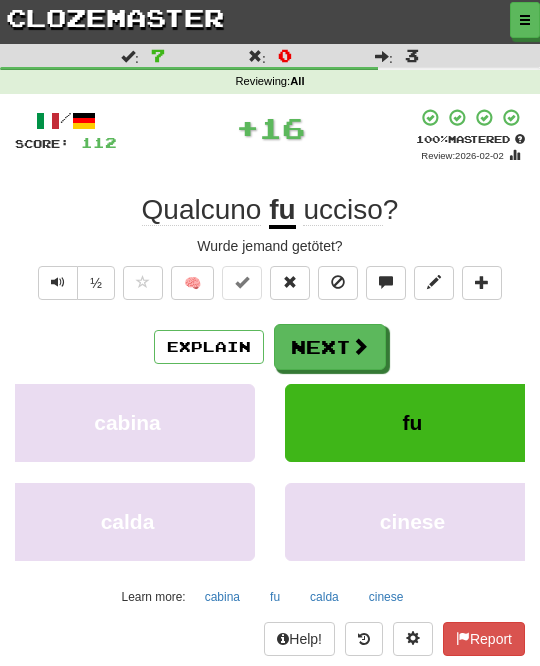 click on "Next" at bounding box center (330, 347) 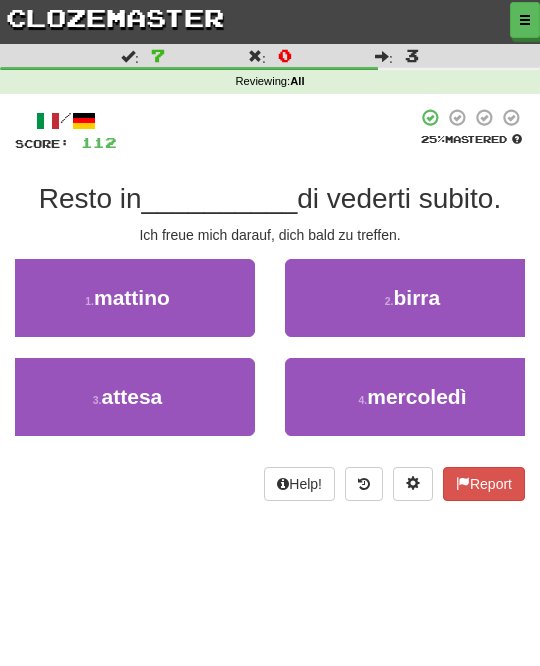 click on "3 .  attesa" at bounding box center (127, 397) 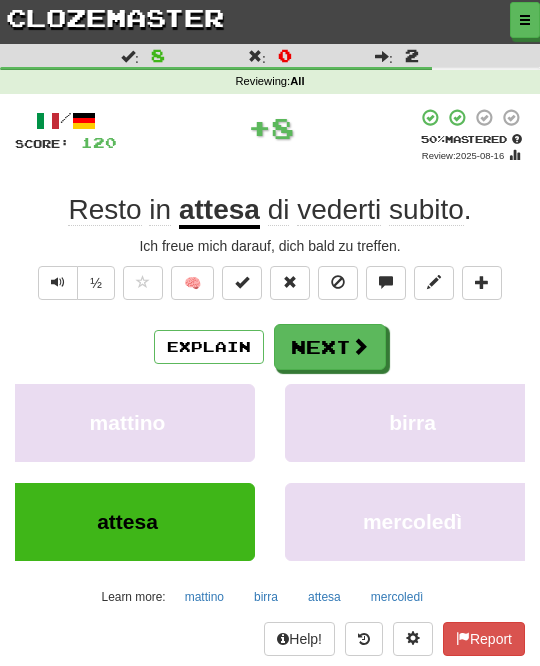 click at bounding box center (360, 346) 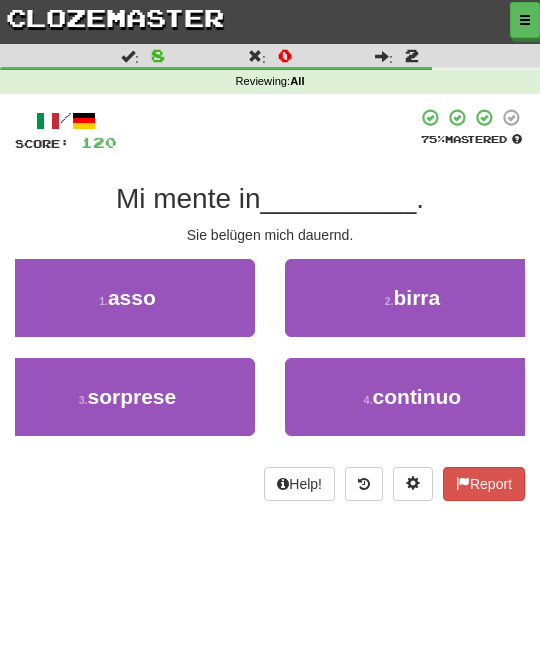 click on "continuo" at bounding box center [417, 396] 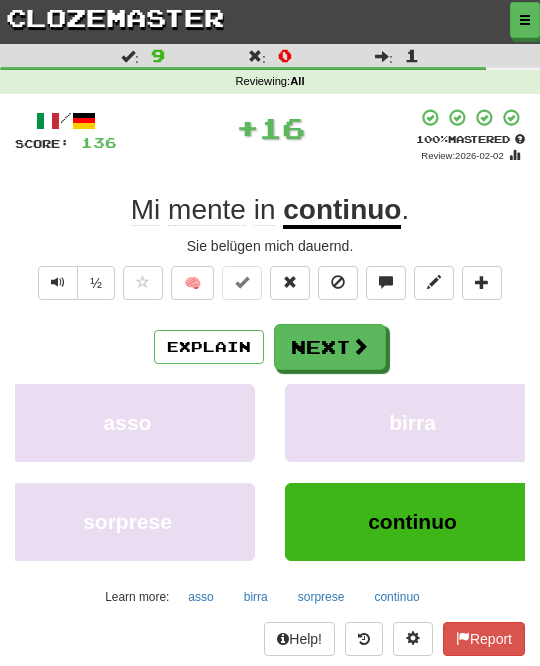 click on "Next" at bounding box center (330, 347) 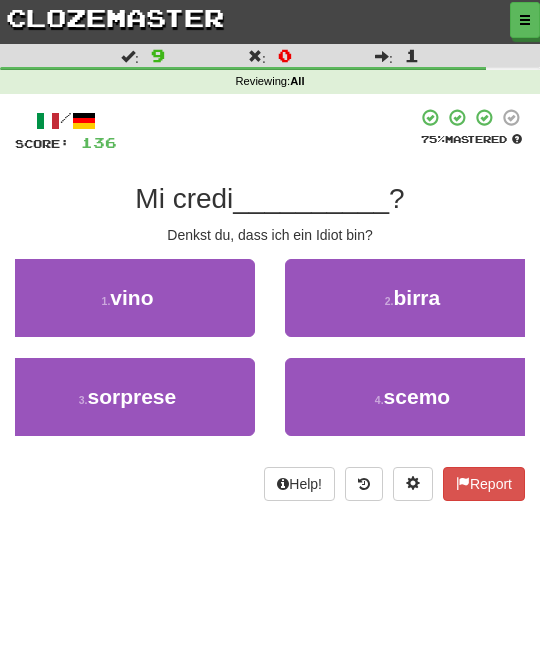 click on "4 ." at bounding box center [379, 400] 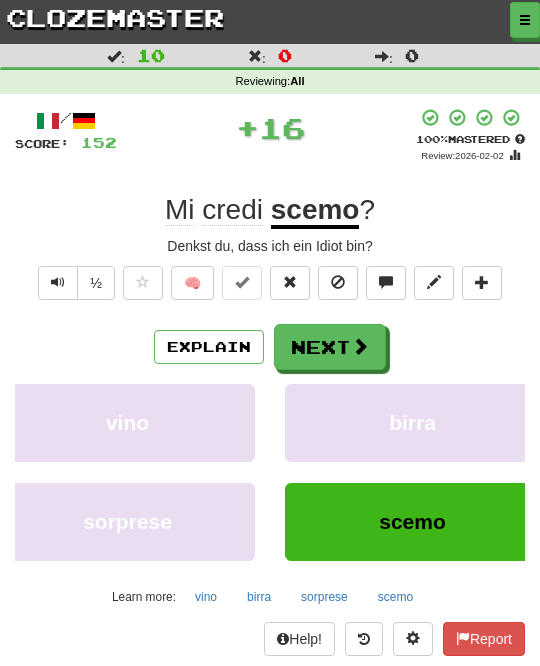 click on "Next" at bounding box center (330, 347) 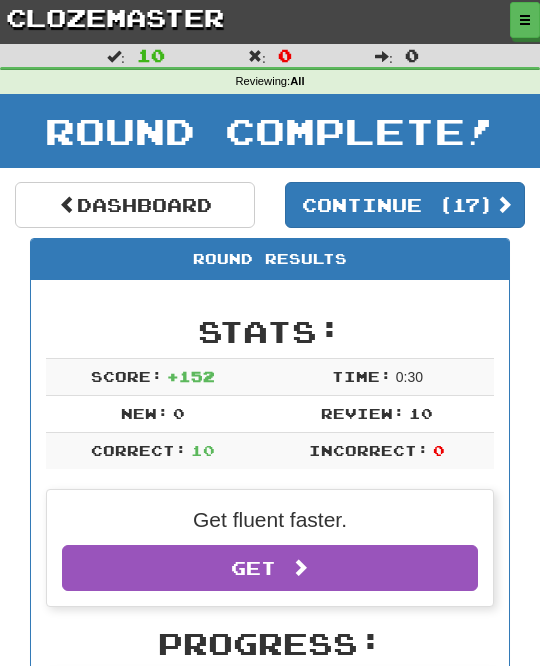 click on "Continue ( 17 )" at bounding box center (405, 205) 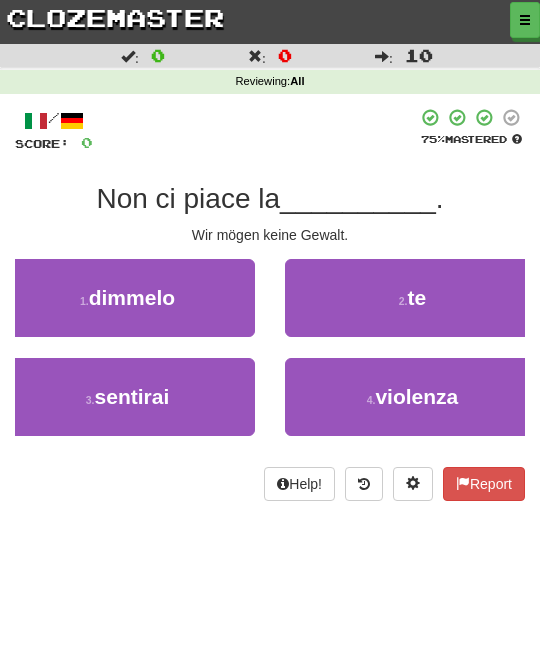 click on "4 ." at bounding box center [371, 400] 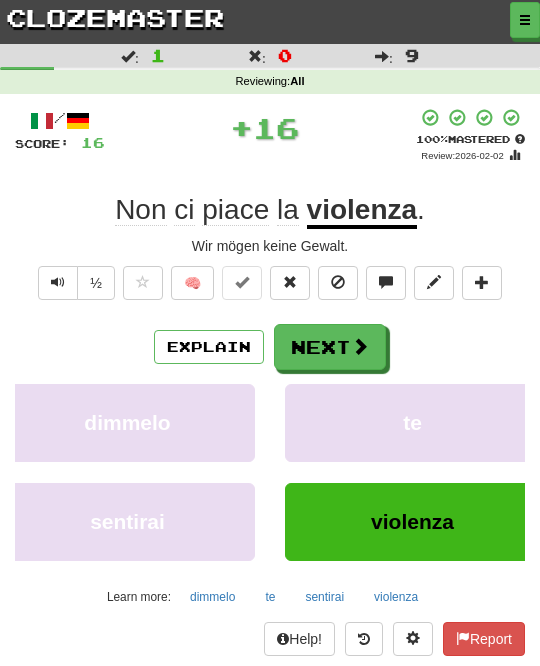 click at bounding box center (360, 346) 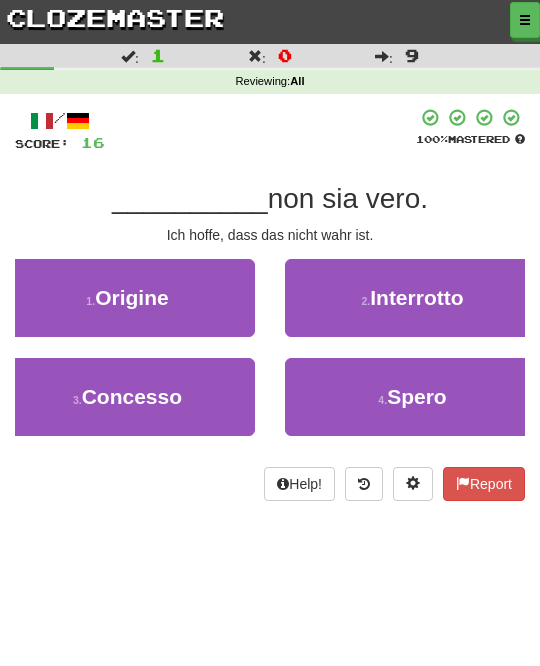 click on "4 .  Spero" at bounding box center (412, 397) 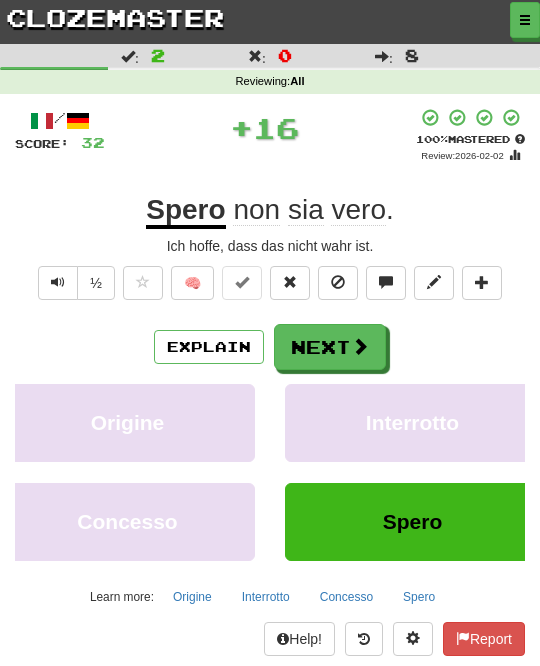 click at bounding box center [360, 346] 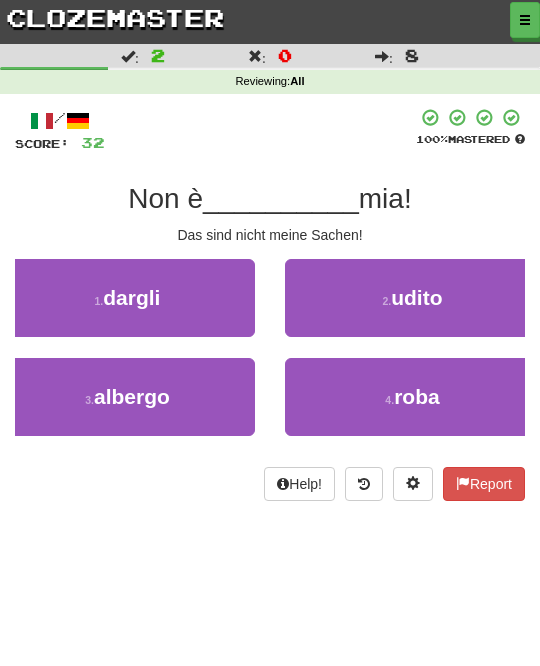 click on "1 .  dargli" at bounding box center [127, 298] 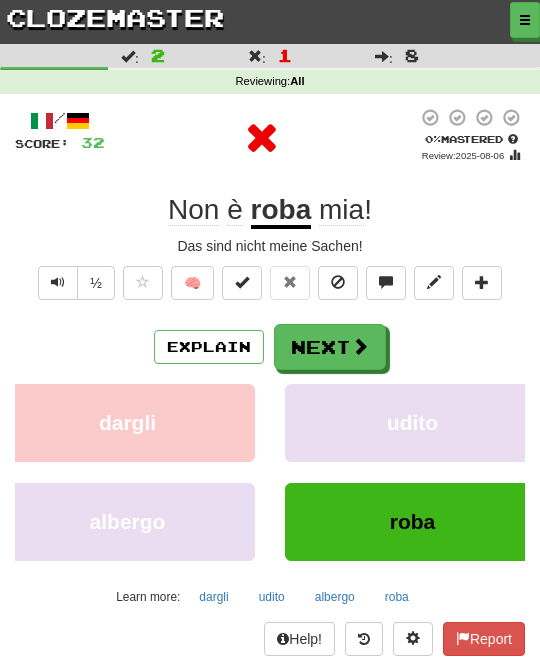 click on "Next" at bounding box center [330, 347] 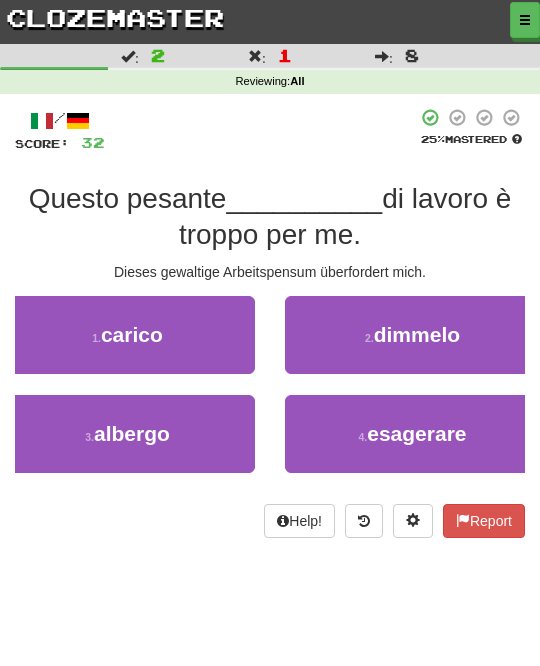 click on "esagerare" at bounding box center (416, 433) 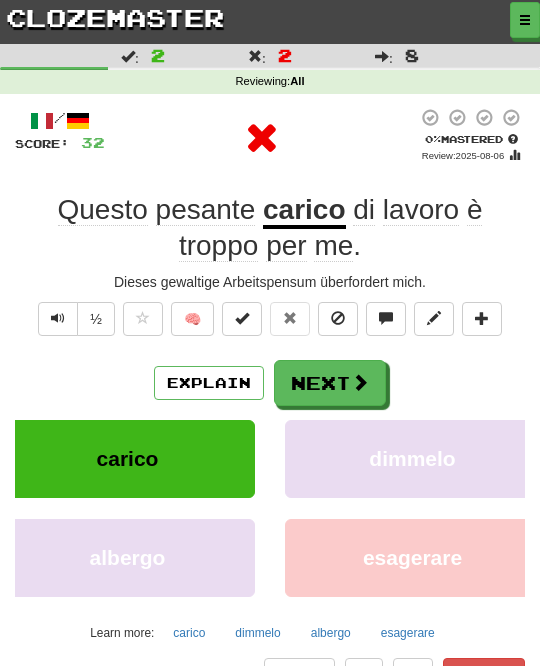 click on "Next" at bounding box center [330, 383] 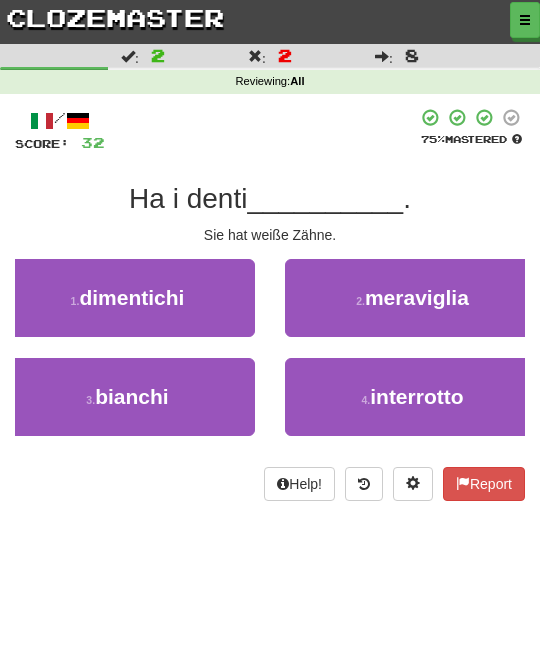 click on "3 .  bianchi" at bounding box center [127, 397] 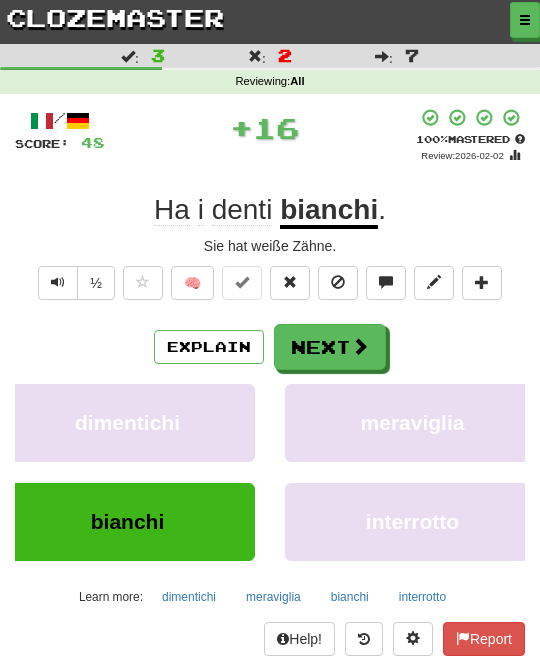 click at bounding box center [360, 346] 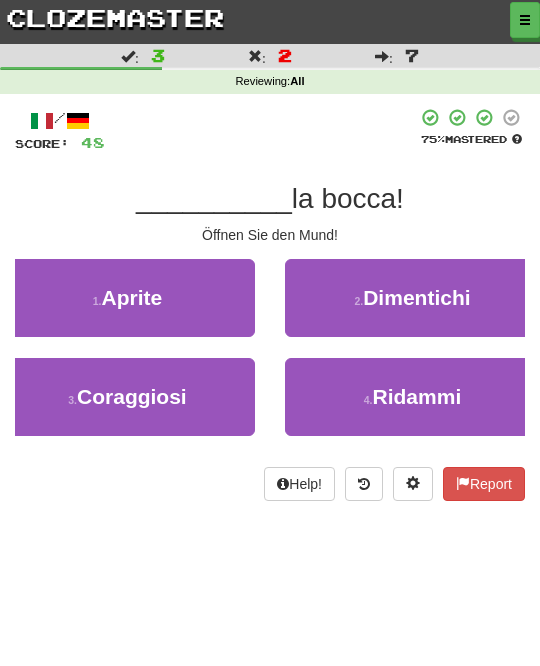 click on "1 .  Aprite" at bounding box center [127, 298] 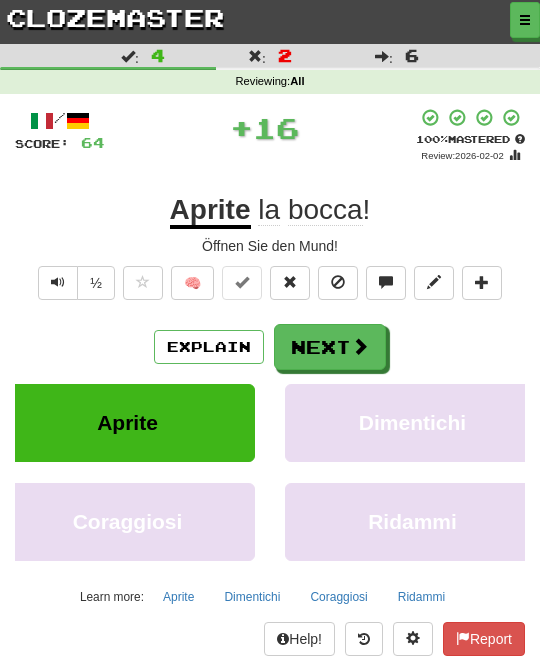 click on "Next" at bounding box center [330, 347] 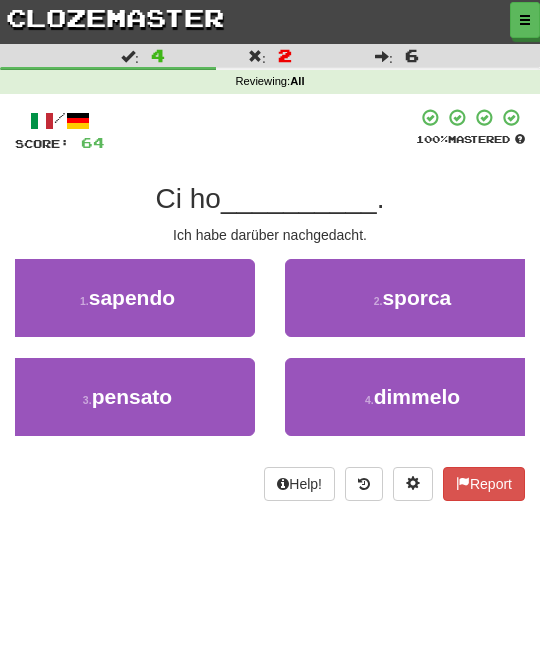 click on "3 .  pensato" at bounding box center (127, 397) 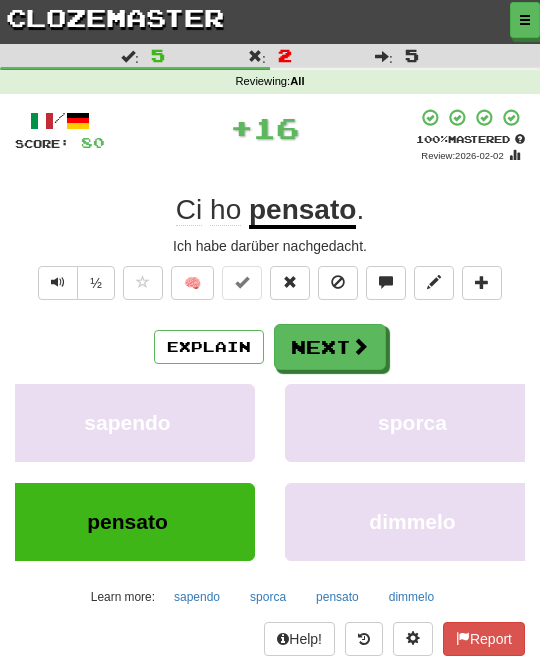 click on "Next" at bounding box center [330, 347] 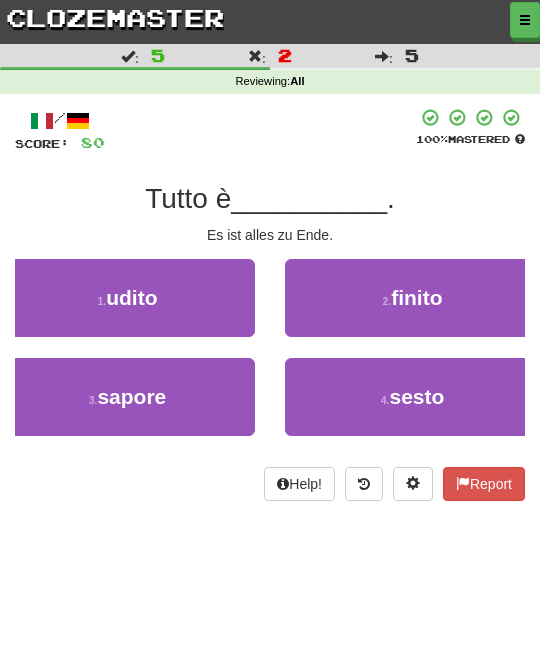 click on "2 .  finito" at bounding box center [412, 298] 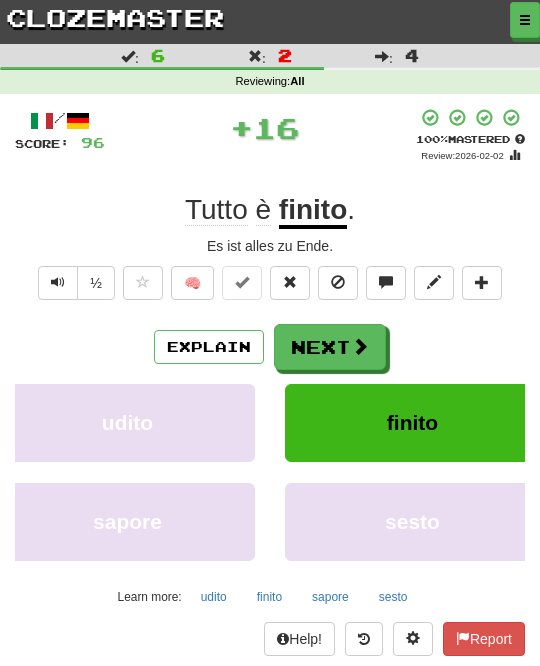 click on "Next" at bounding box center (330, 347) 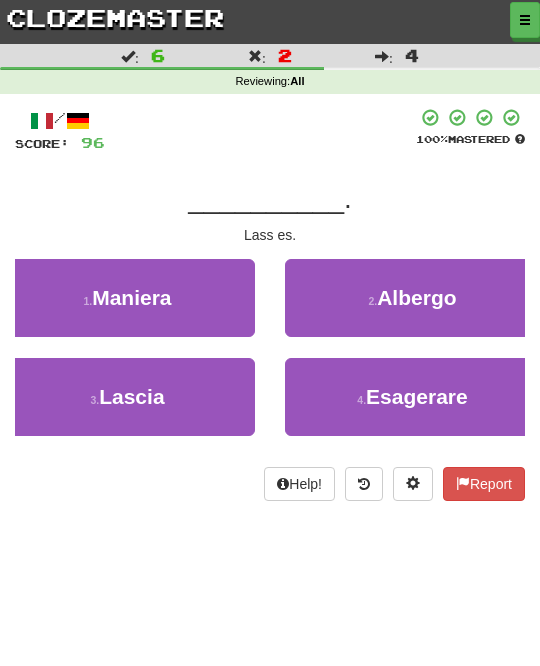 click on "3 .  Lascia" at bounding box center [127, 397] 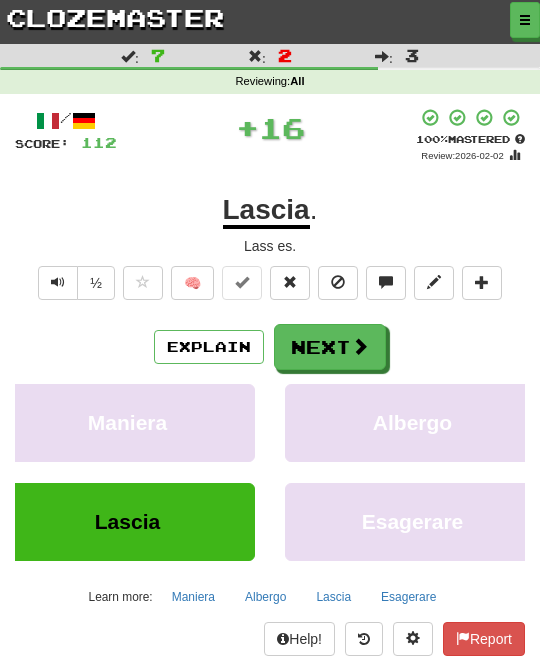 click at bounding box center (360, 346) 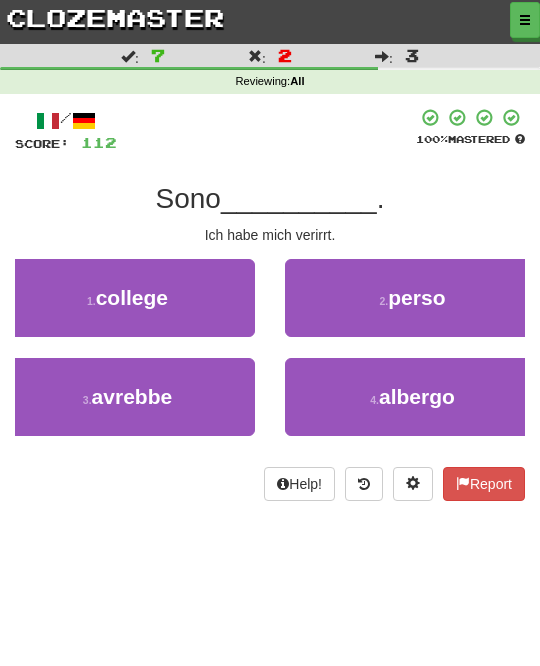 click on "2 .  perso" at bounding box center [412, 298] 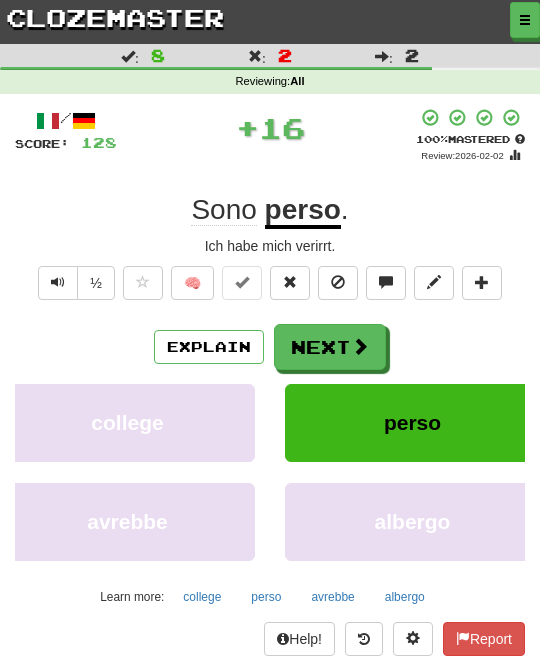click at bounding box center (360, 346) 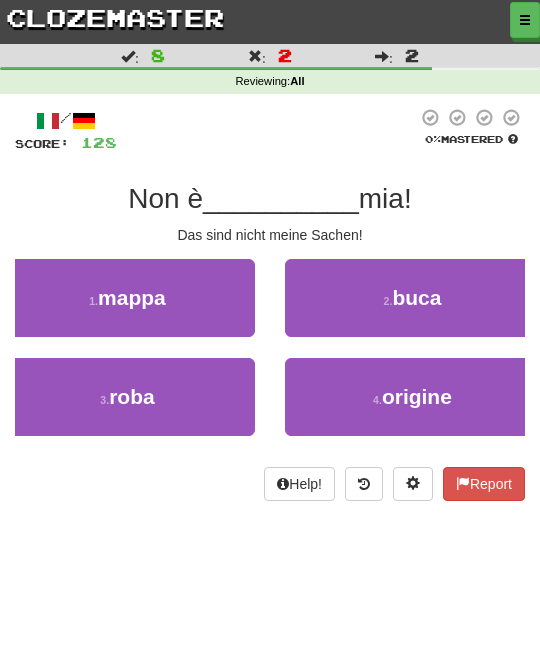 click on "3 .  roba" at bounding box center [127, 397] 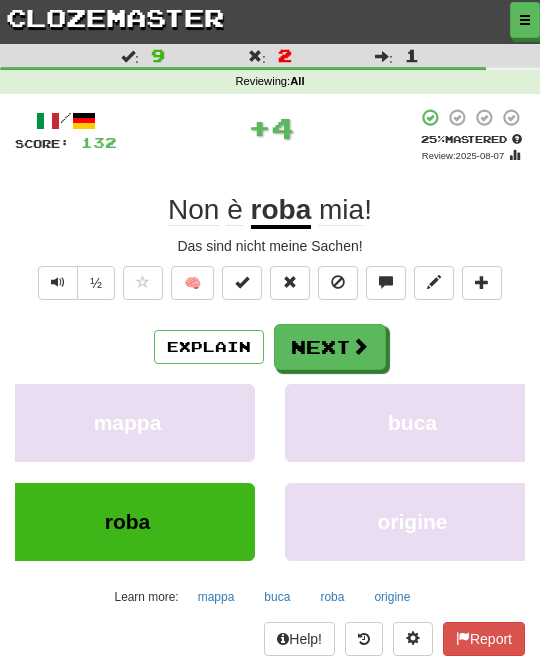 click on "Next" at bounding box center (330, 347) 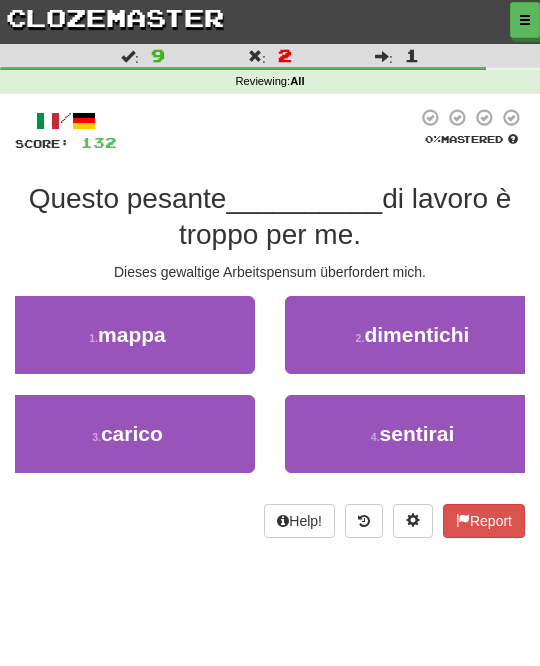 click on "3 .  carico" at bounding box center [127, 434] 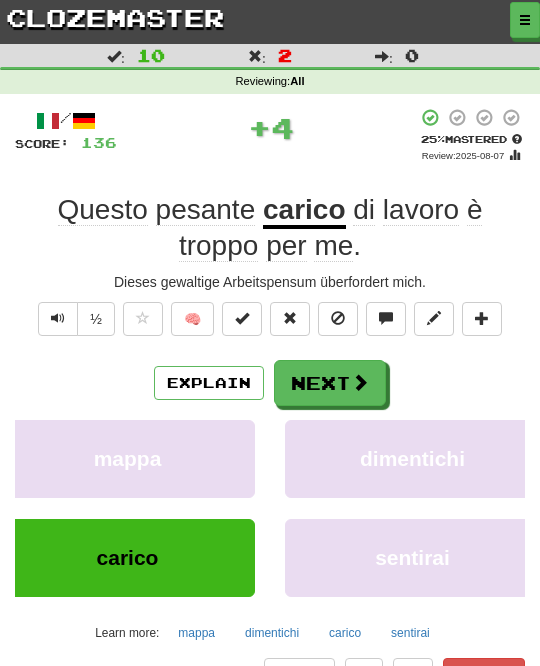click at bounding box center (360, 382) 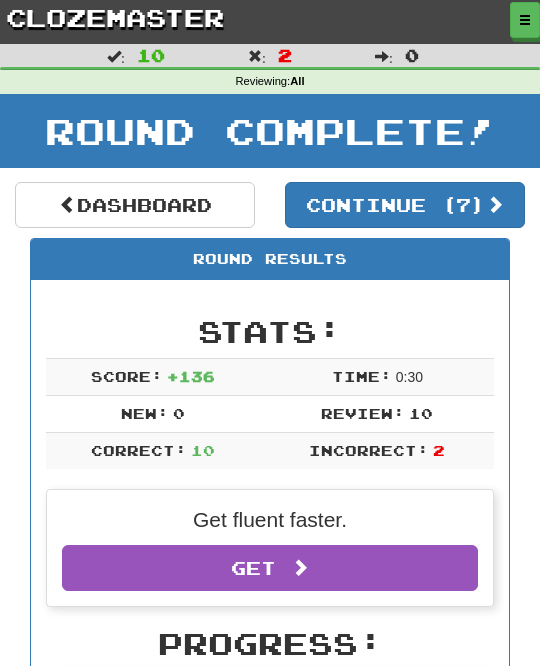 click on "Continue ( 7 )" at bounding box center [405, 205] 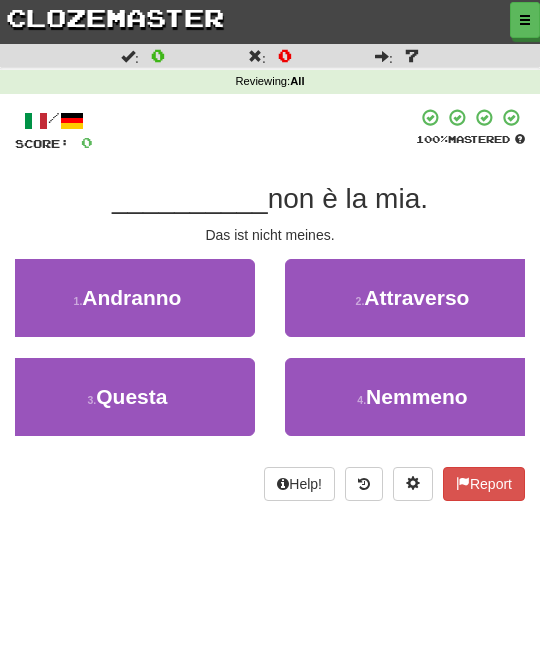 click on "3 .  Questa" at bounding box center (127, 397) 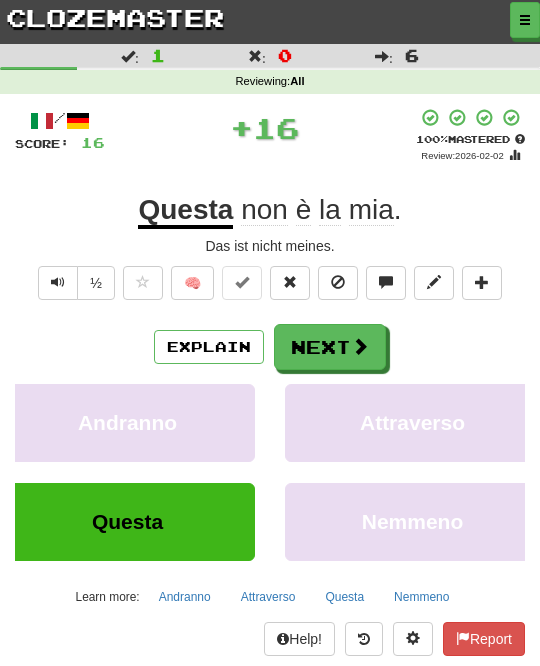 click on "Next" at bounding box center [330, 347] 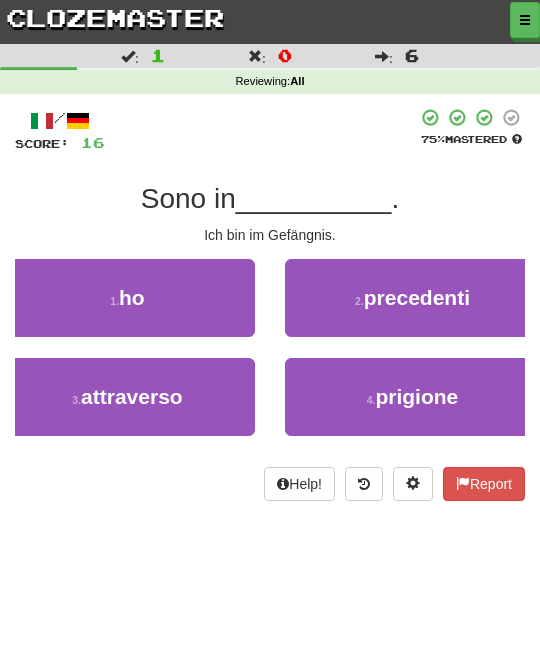 click on "prigione" at bounding box center [416, 396] 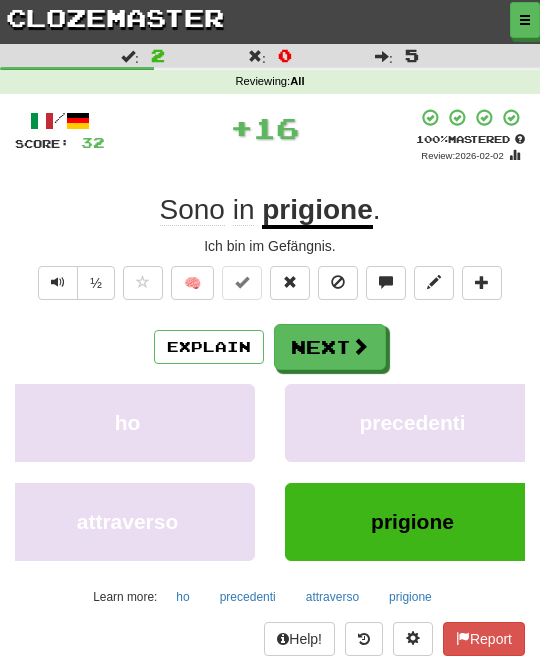 click on "Next" at bounding box center [330, 347] 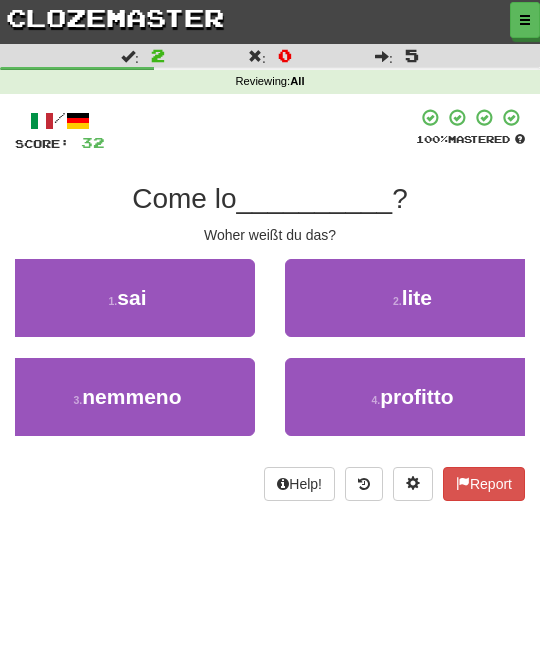click on "1 .  sai" at bounding box center [127, 298] 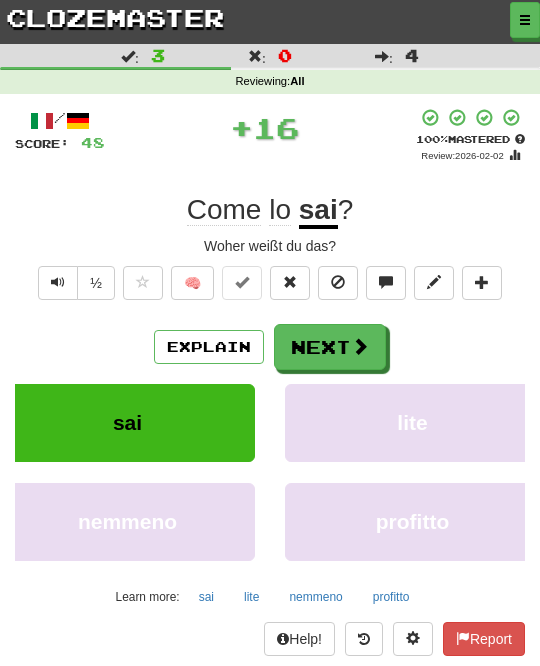 click on "Next" at bounding box center (330, 347) 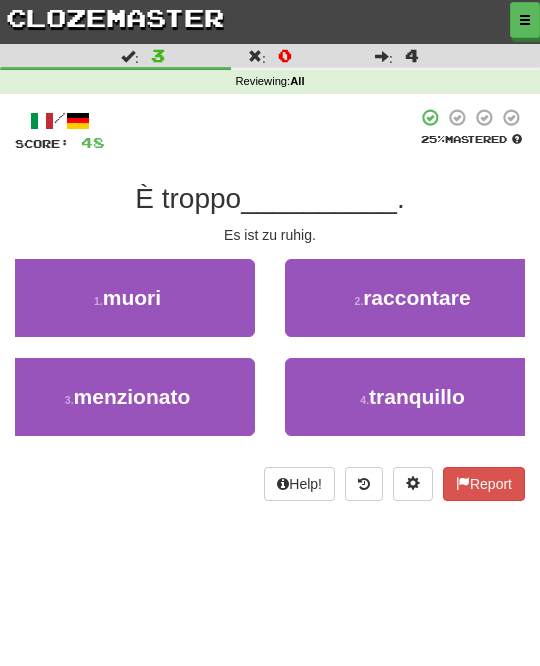 click on "tranquillo" at bounding box center [417, 396] 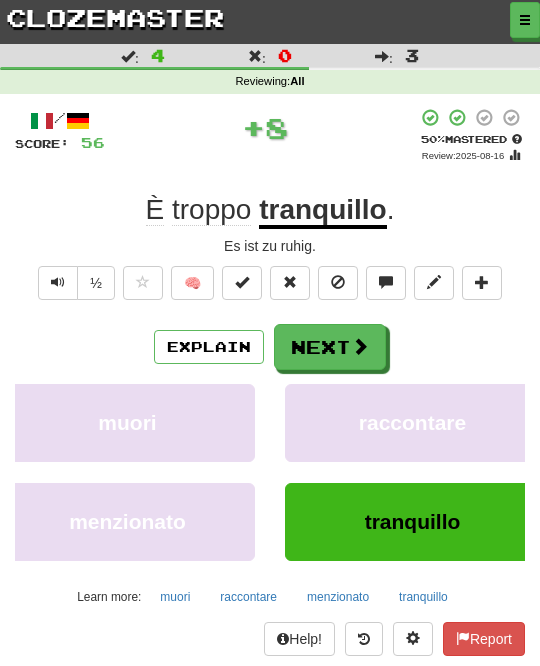 click on "Next" at bounding box center [330, 347] 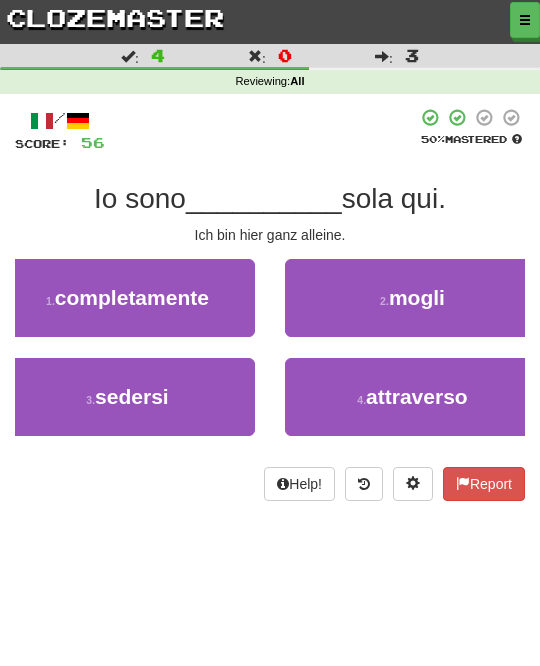 click on "1 .  completamente" at bounding box center [127, 298] 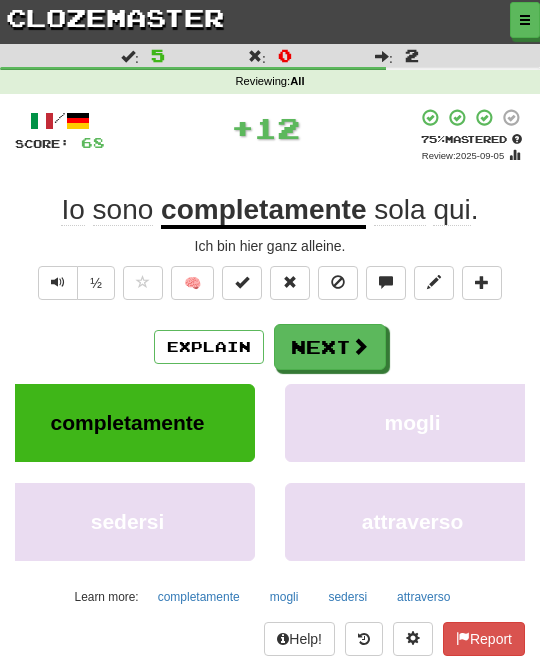 click at bounding box center [360, 346] 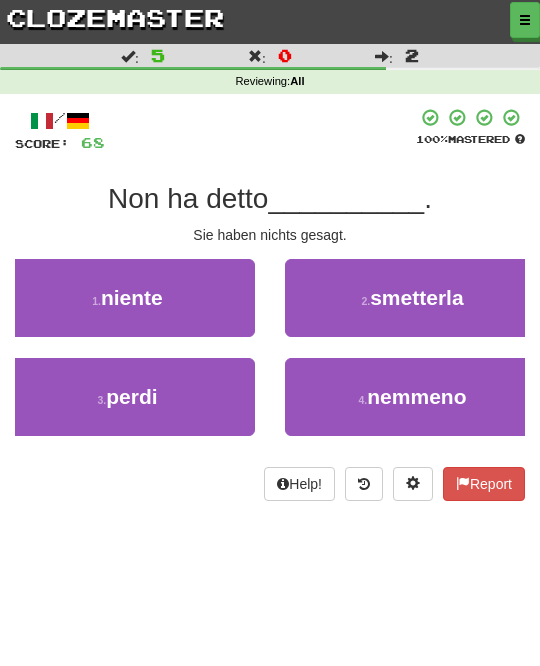 click on "1 .  niente" at bounding box center [127, 298] 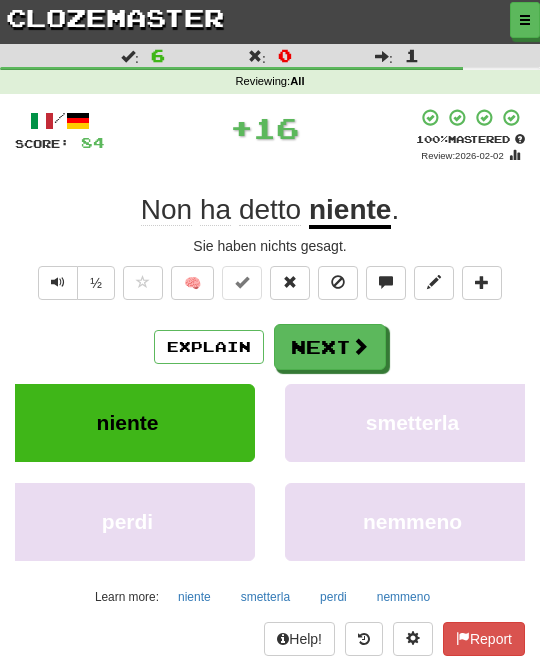 click on "Next" at bounding box center (330, 347) 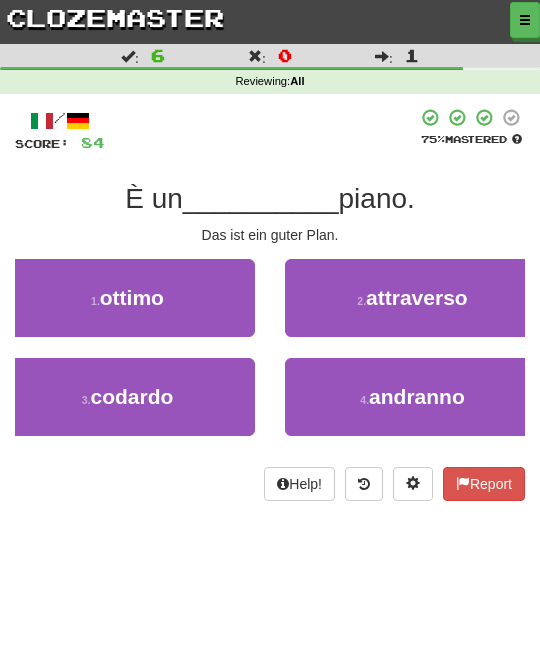 click on "1 .  ottimo" at bounding box center [127, 298] 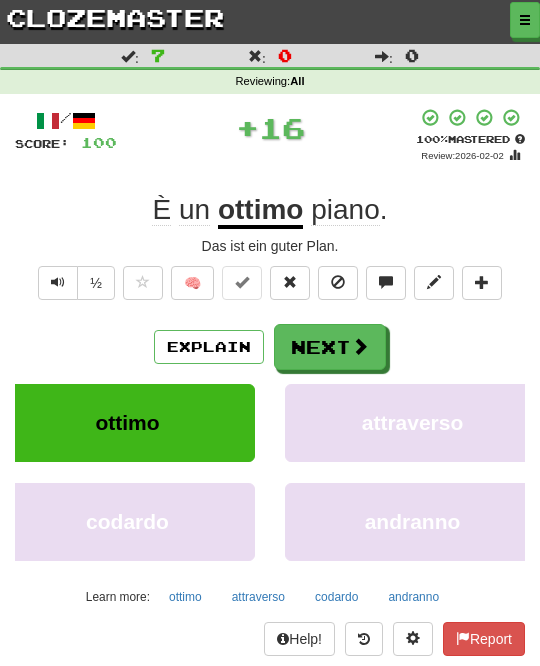 click at bounding box center (360, 346) 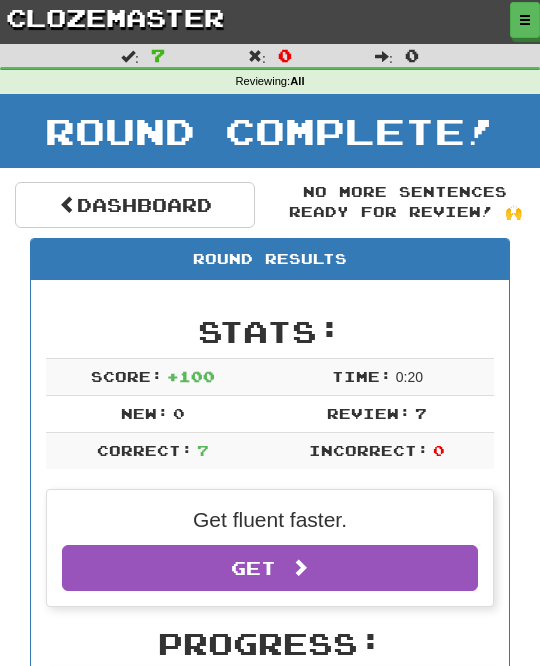 click on "No more sentences ready for review! 🙌" at bounding box center (405, 202) 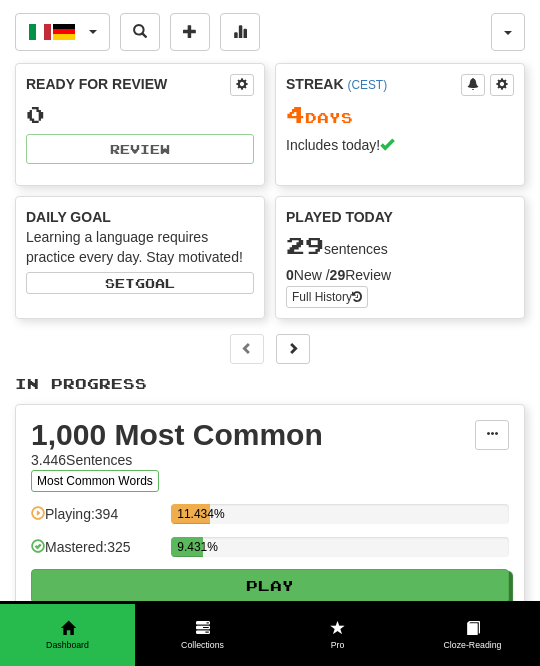 scroll, scrollTop: 0, scrollLeft: 0, axis: both 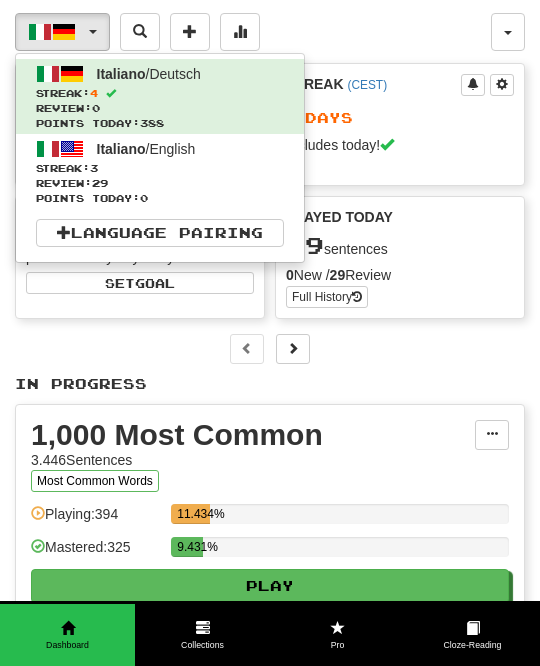 click on "Review:  29" at bounding box center [160, 183] 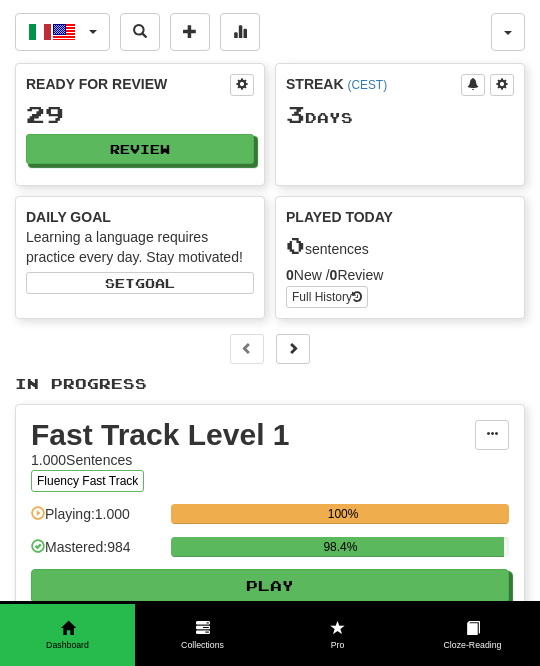 scroll, scrollTop: 0, scrollLeft: 0, axis: both 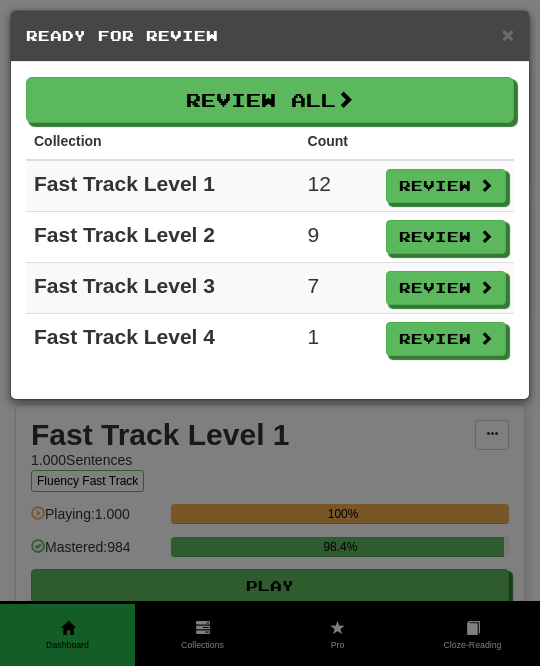 click on "Review All" at bounding box center (270, 100) 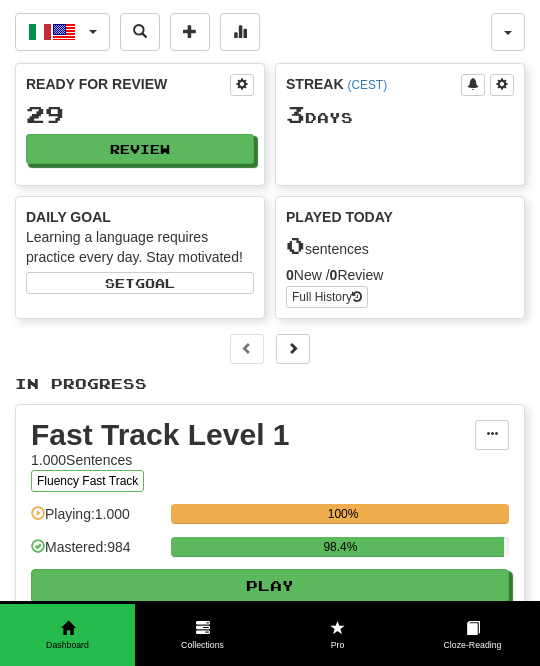 select on "**" 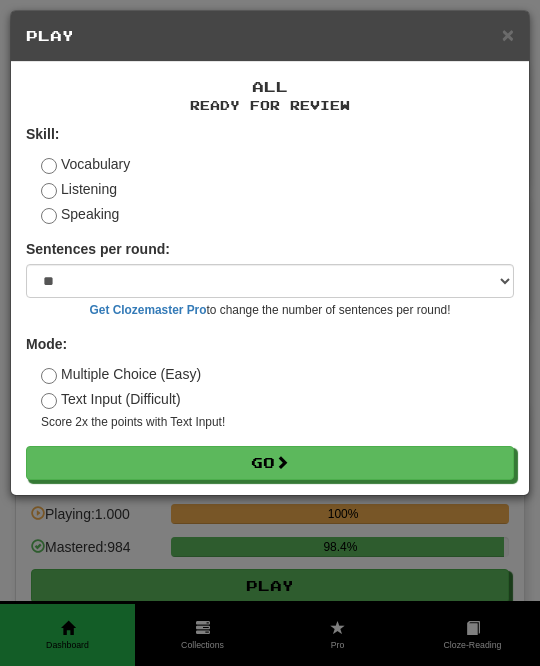 click on "Go" at bounding box center [270, 463] 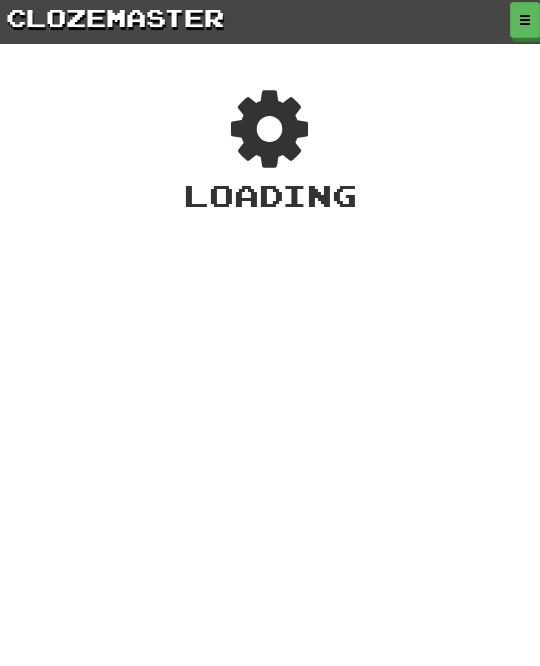 scroll, scrollTop: 0, scrollLeft: 0, axis: both 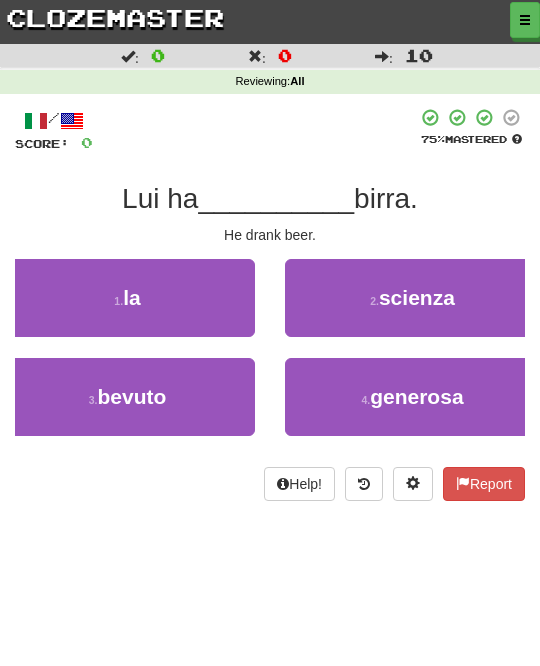click on "3 .  bevuto" at bounding box center [127, 397] 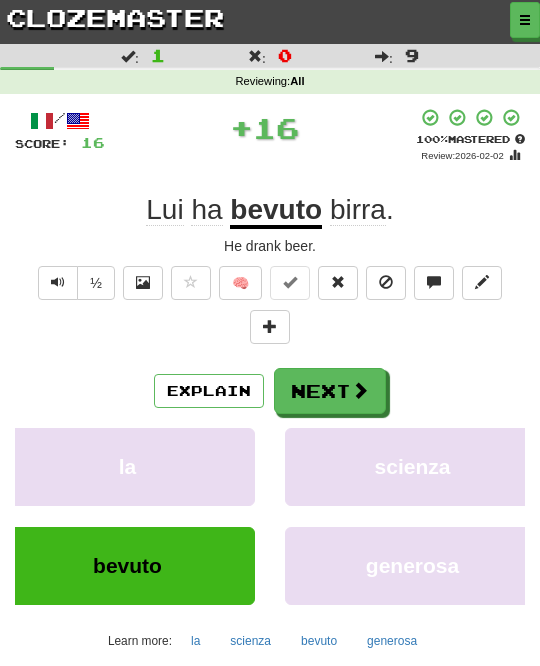 click at bounding box center (360, 390) 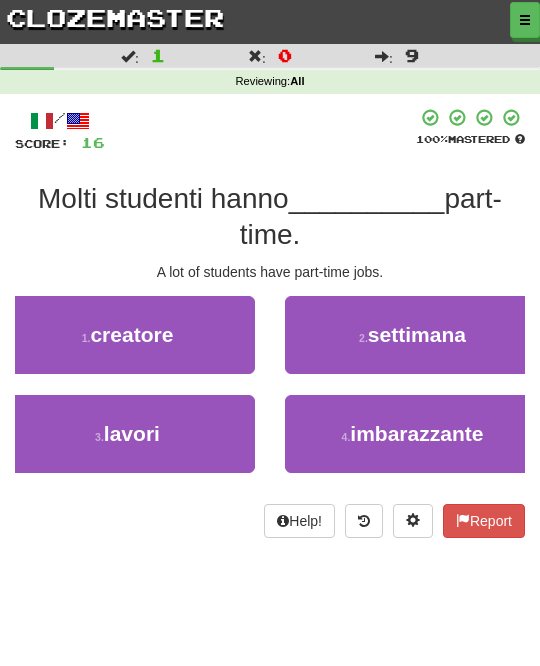 click on "3 .  lavori" at bounding box center (127, 434) 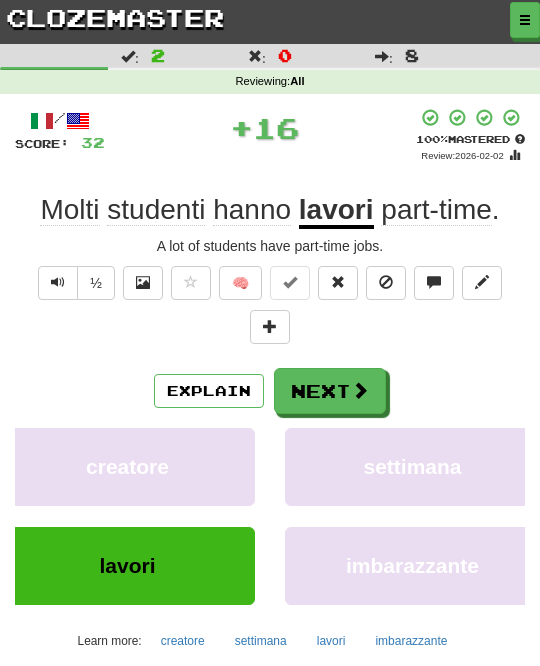 click on "Next" at bounding box center (330, 391) 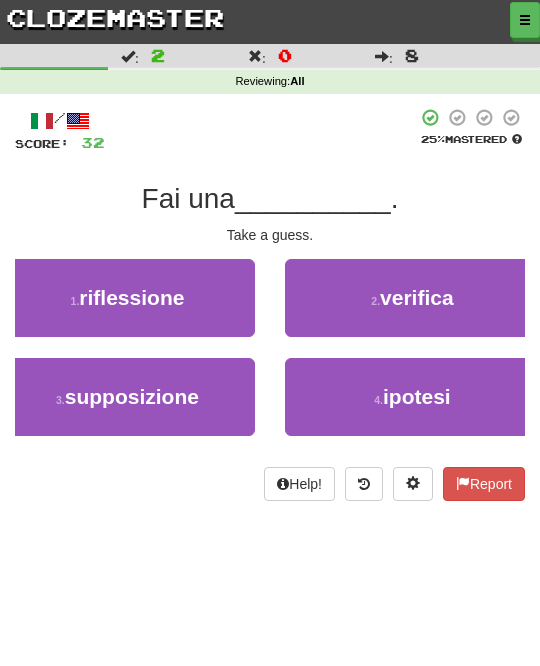 click on "3 .  supposizione" at bounding box center (127, 397) 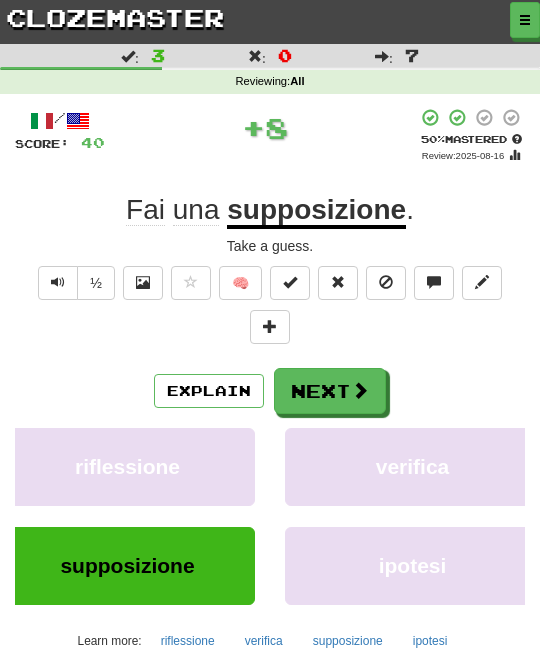 click on "Next" at bounding box center (330, 391) 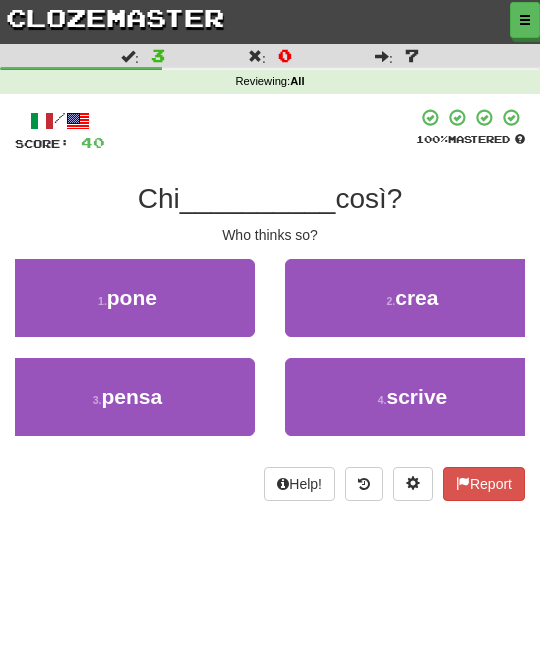 click on "3 .  pensa" at bounding box center (127, 397) 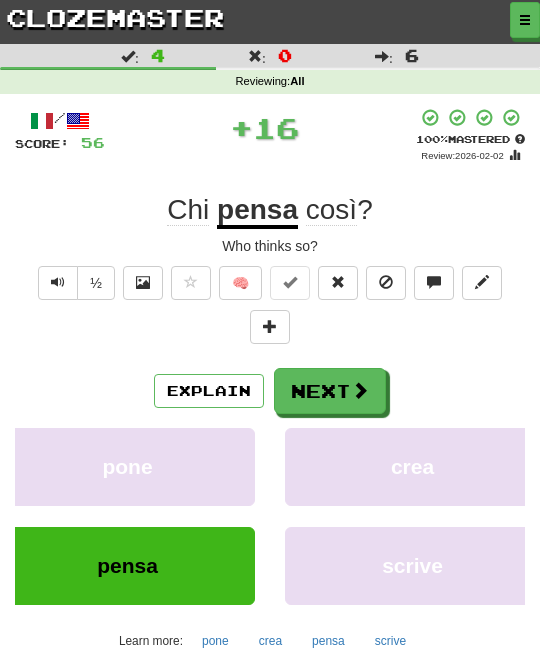 click at bounding box center [360, 390] 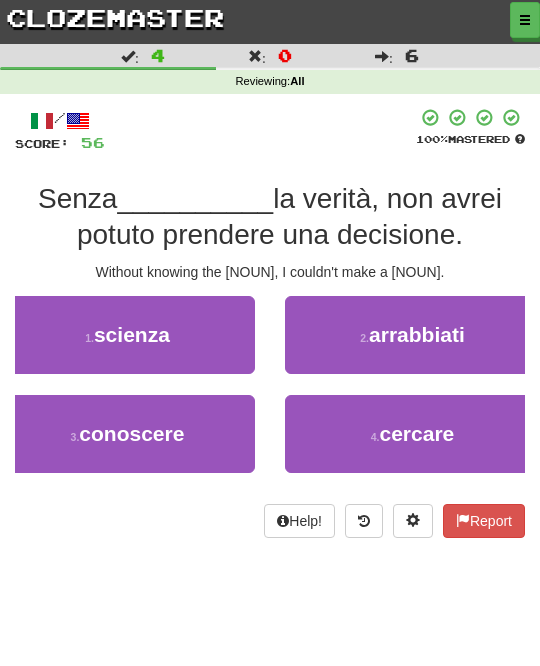 click on "3 .  conoscere" at bounding box center (127, 434) 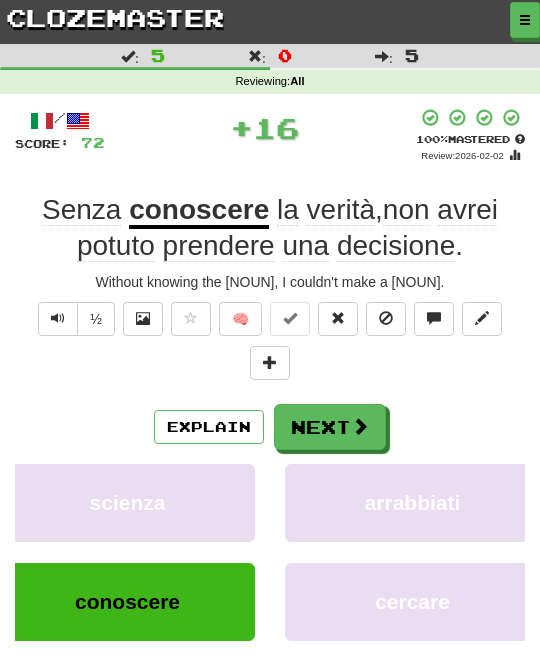 click at bounding box center (360, 426) 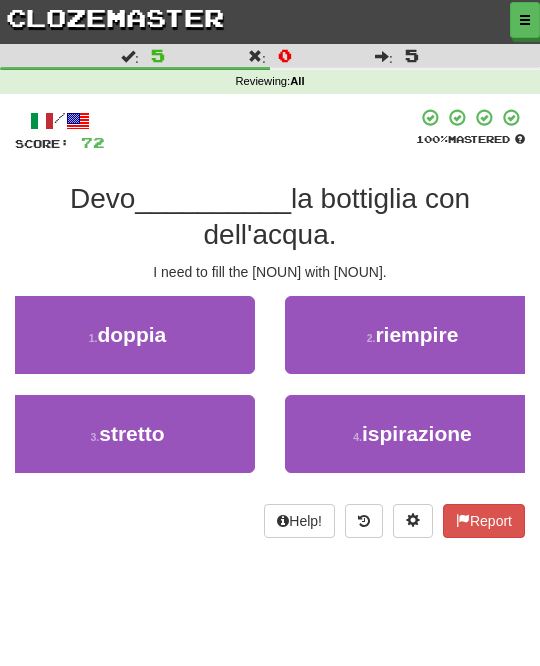 click on "riempire" at bounding box center (416, 334) 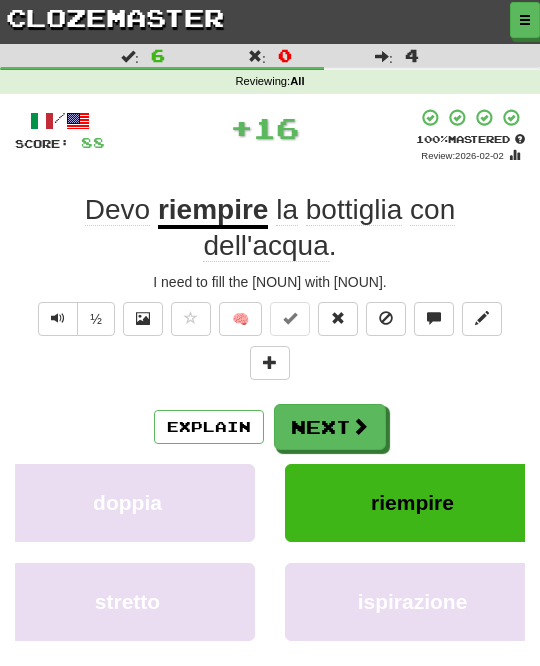 click on "Next" at bounding box center [330, 427] 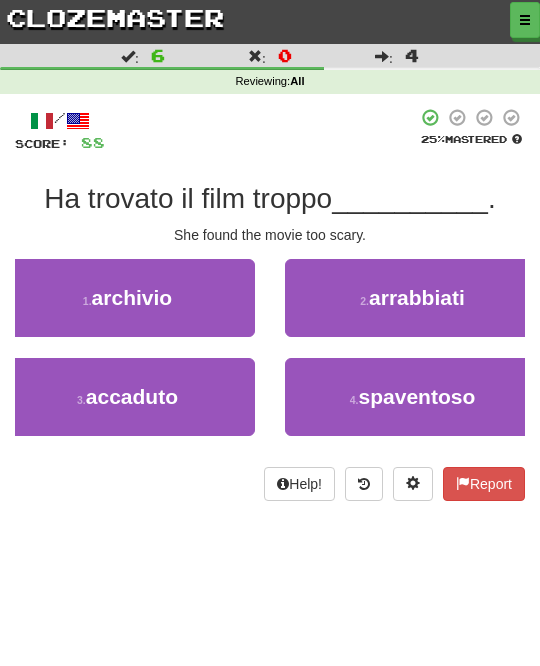 click on "2 .  arrabbiati" at bounding box center [412, 298] 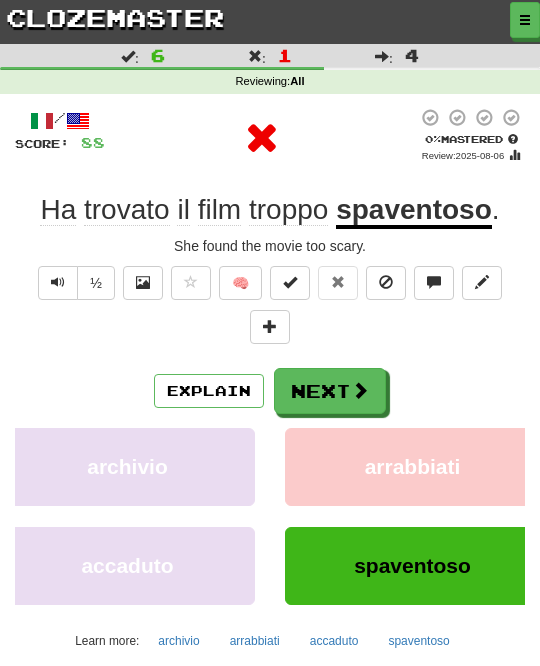 click at bounding box center [360, 390] 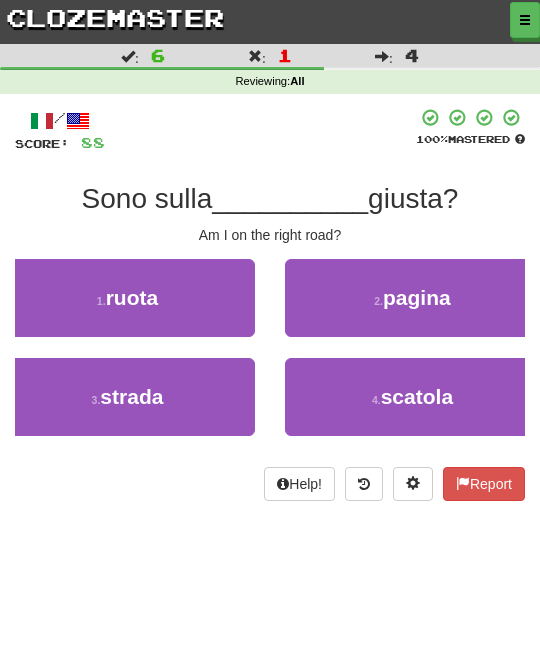 click on "3 .  strada" at bounding box center [127, 397] 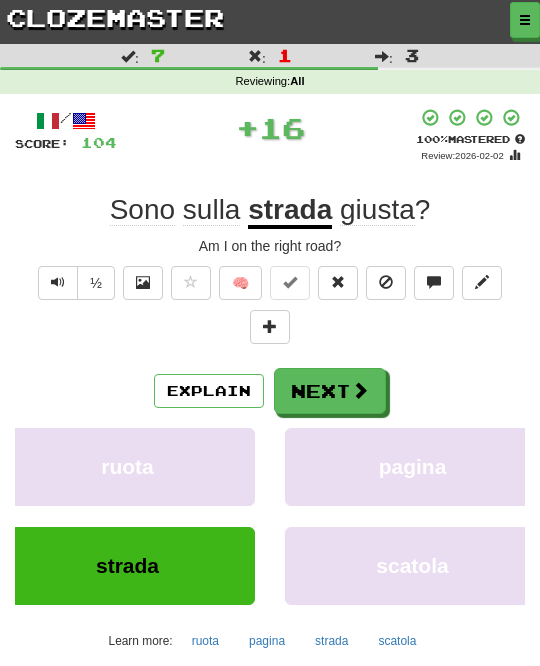 click on "Next" at bounding box center [330, 391] 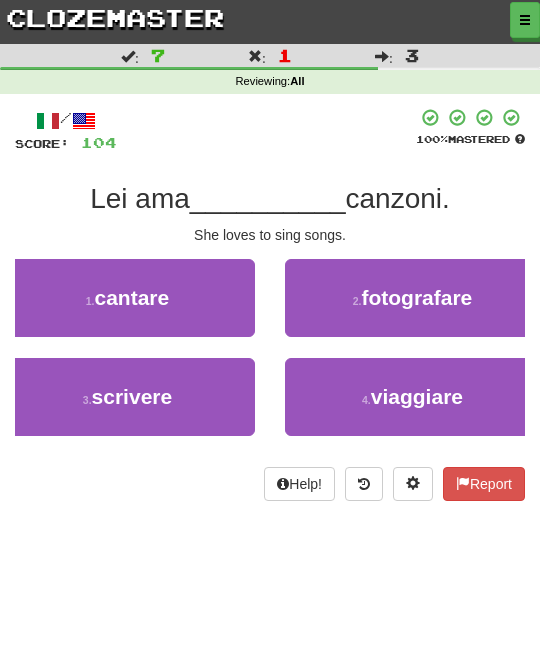 click on "1 .  cantare" at bounding box center (127, 298) 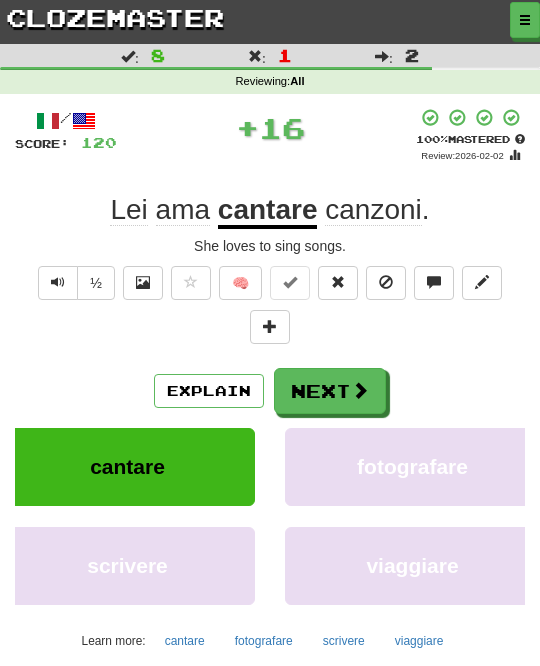 click on "Next" at bounding box center [330, 391] 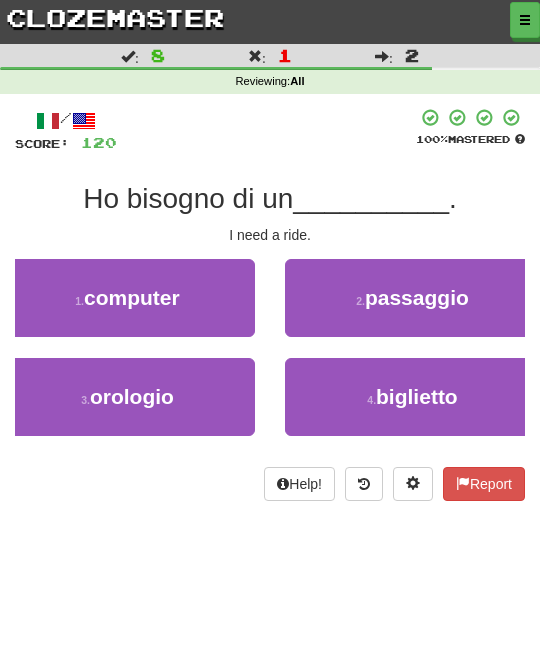 click on "2 .  passaggio" at bounding box center [412, 298] 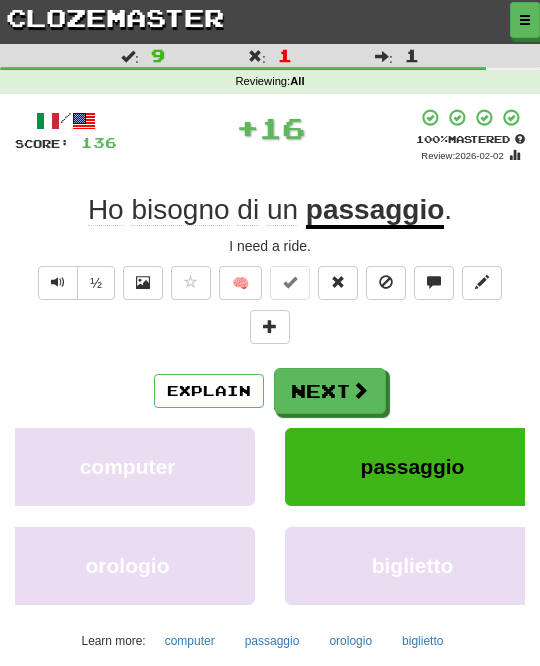 click on "Next" at bounding box center [330, 391] 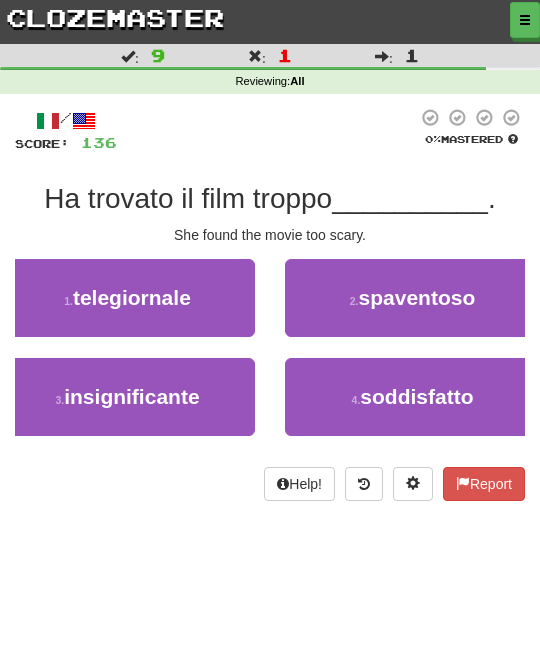 click on "spaventoso" at bounding box center [417, 297] 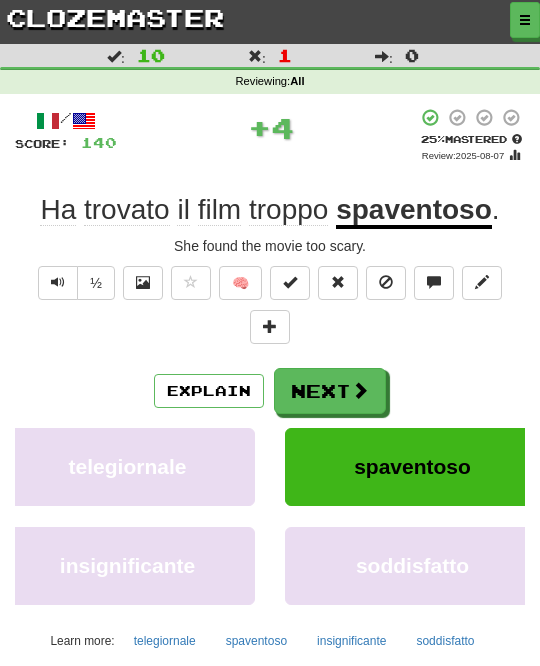 click at bounding box center (360, 390) 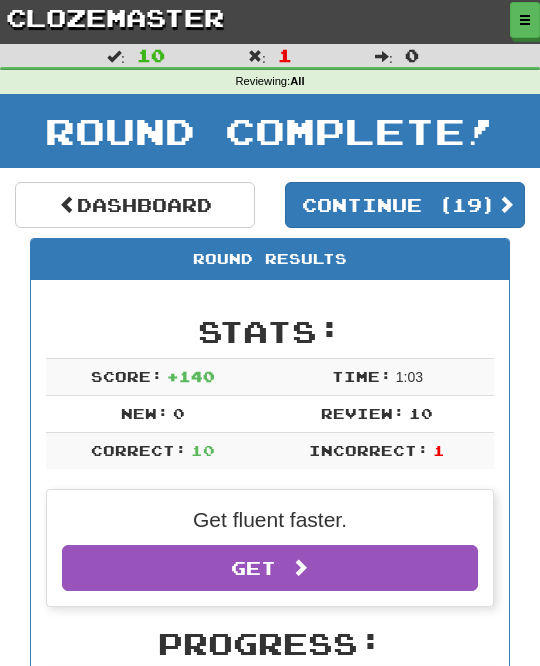 click on "Continue ( 19 )" at bounding box center [405, 205] 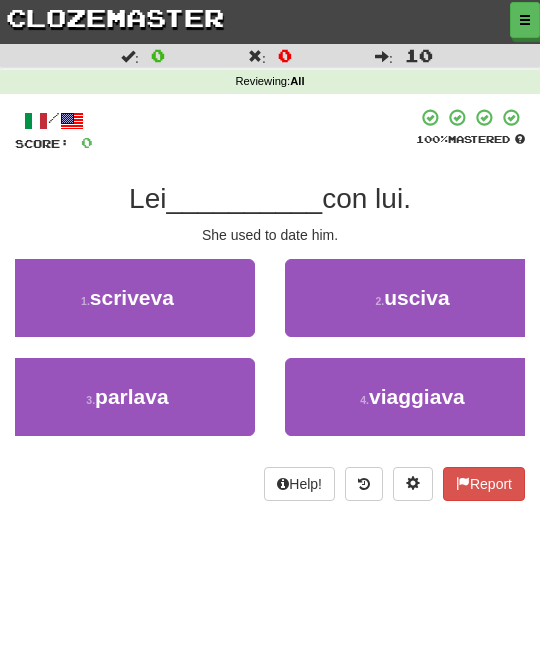 click on "usciva" at bounding box center (416, 297) 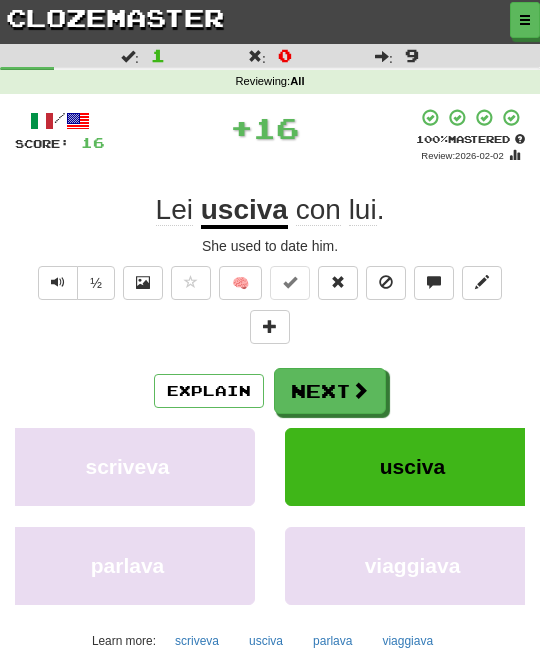 click at bounding box center [360, 390] 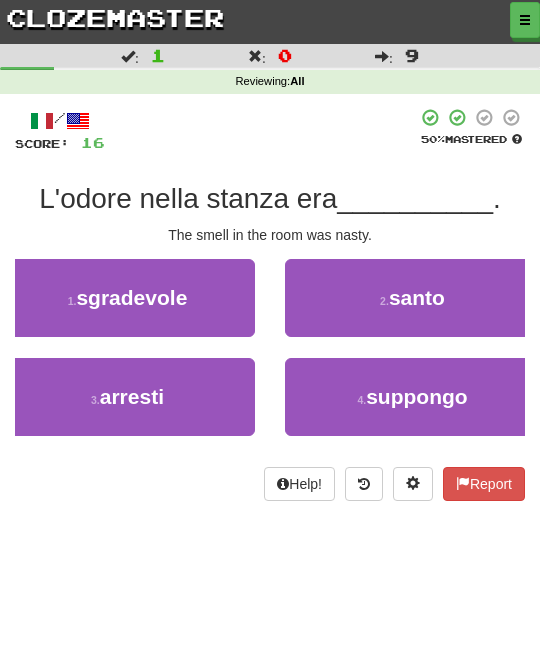 click on "1 .  sgradevole" at bounding box center (127, 298) 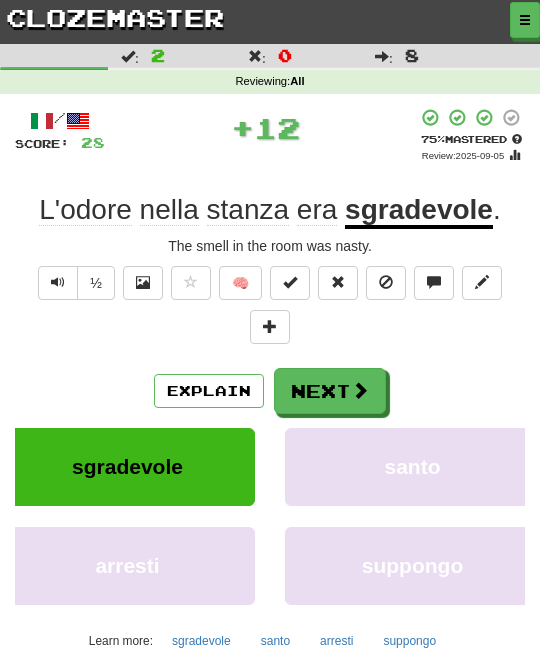 click at bounding box center [360, 390] 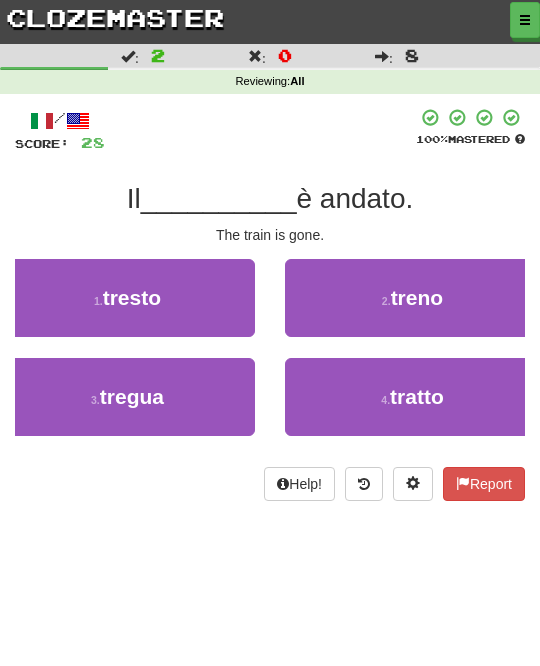 click on "2 .  treno" at bounding box center [412, 298] 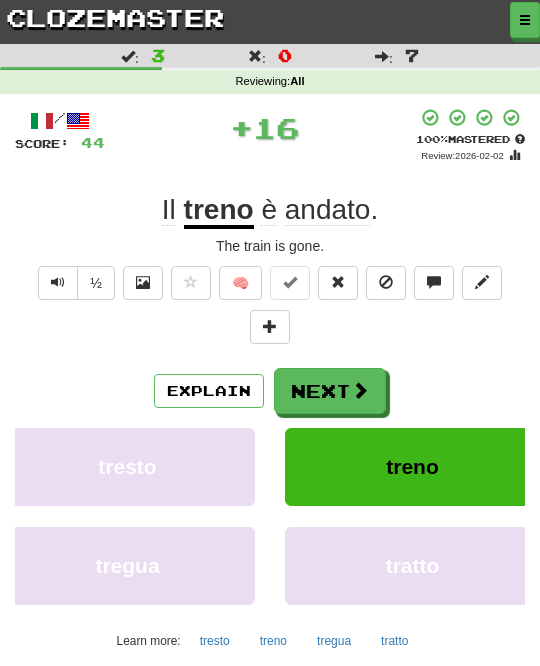 click on "Next" at bounding box center [330, 391] 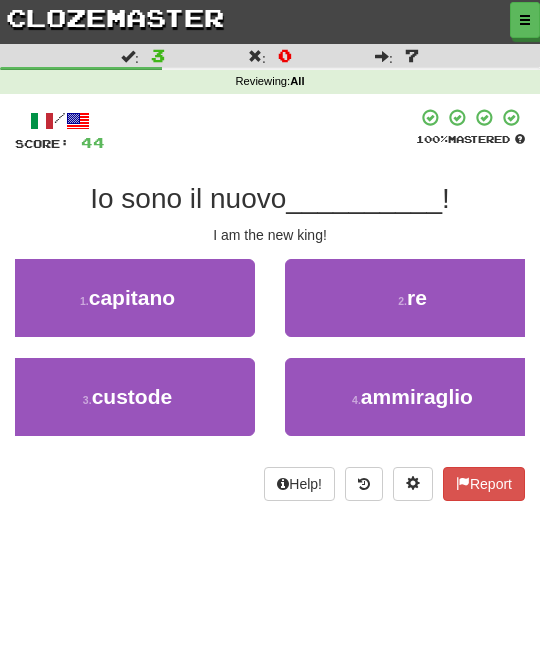 click on "2 .  re" at bounding box center (412, 298) 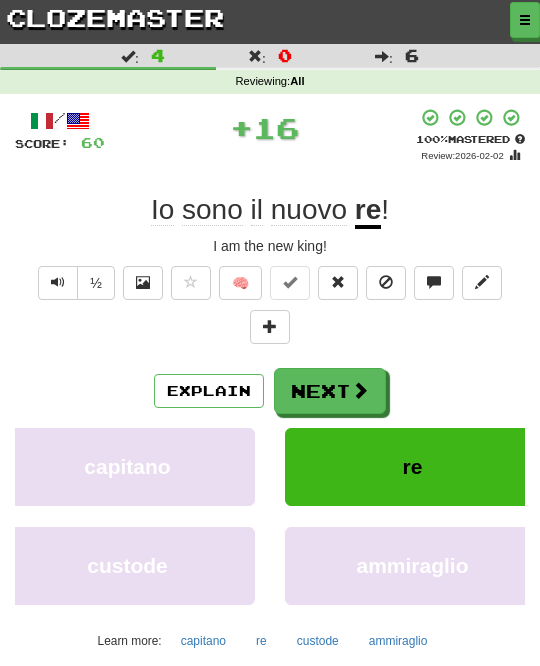 click on "Next" at bounding box center (330, 391) 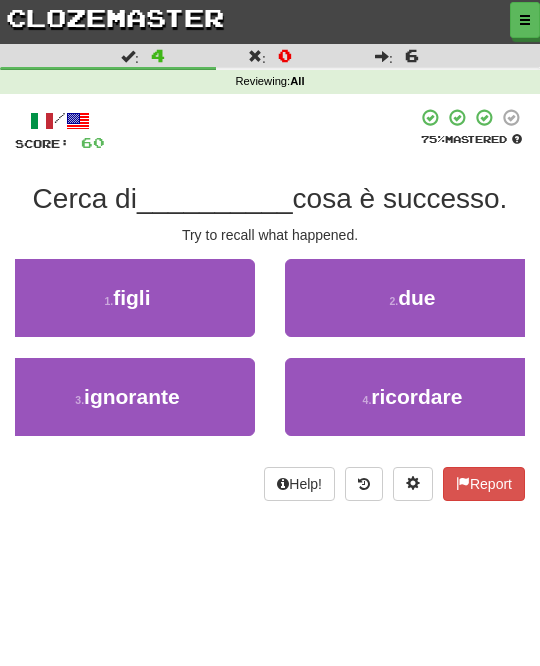 click on "4 ." at bounding box center (367, 400) 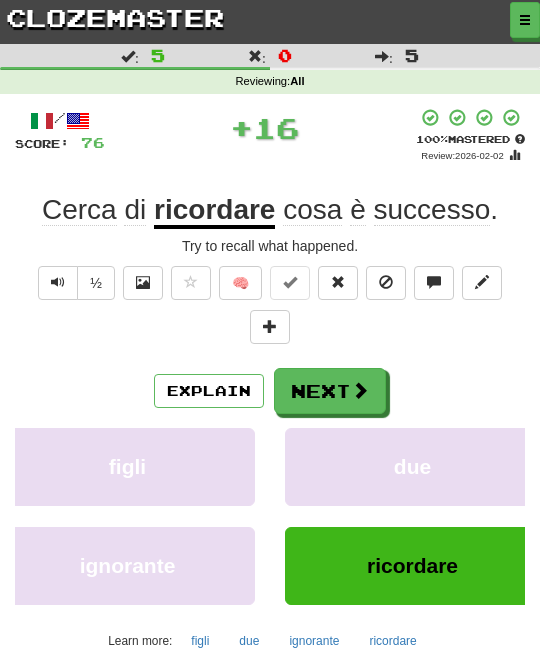 click on "Next" at bounding box center [330, 391] 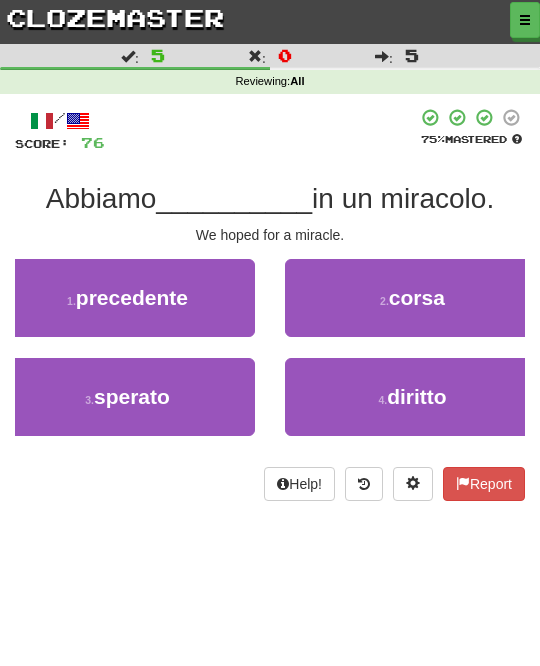 click on "3 .  sperato" at bounding box center (127, 397) 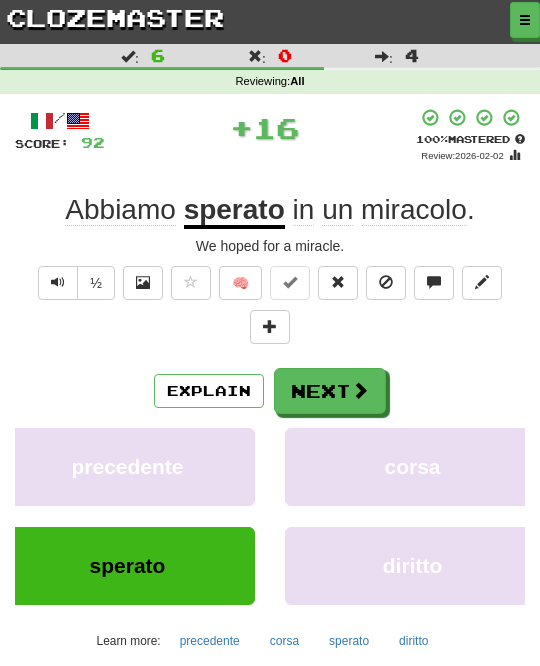 click at bounding box center (360, 390) 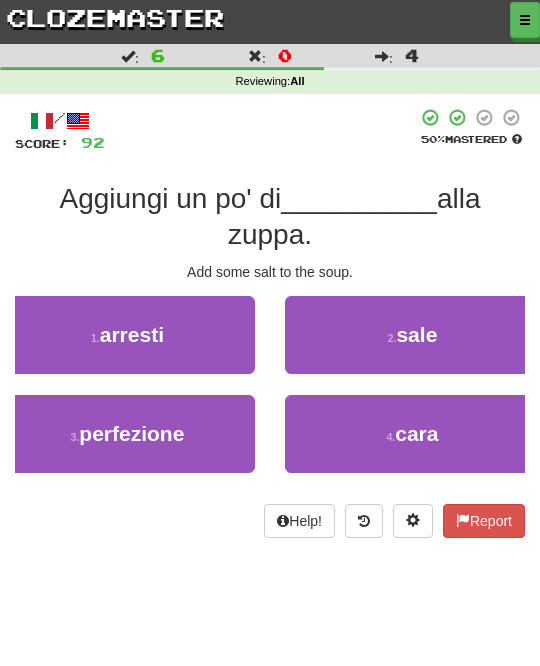 click on "2 .  sale" at bounding box center (412, 335) 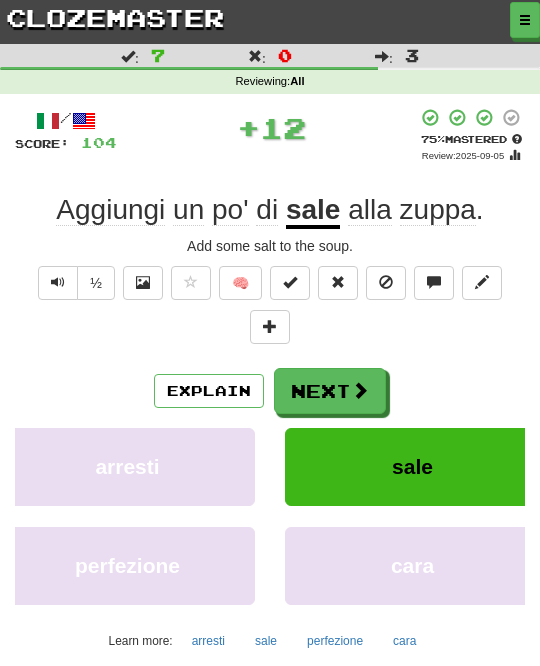 click at bounding box center [360, 390] 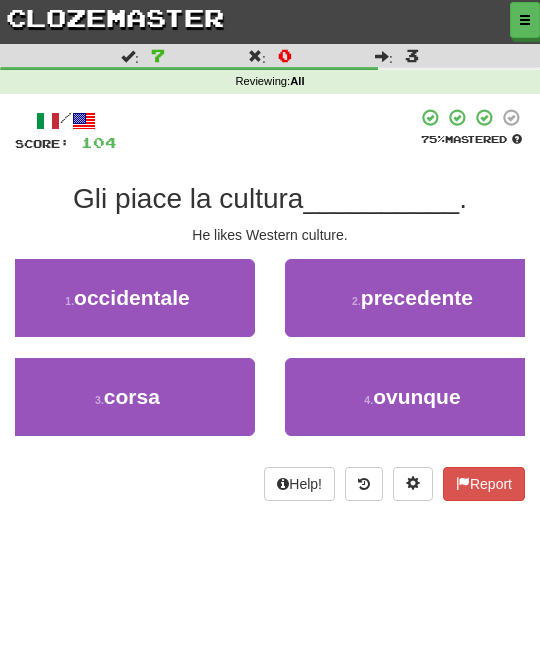 click on "1 .  occidentale" at bounding box center [127, 298] 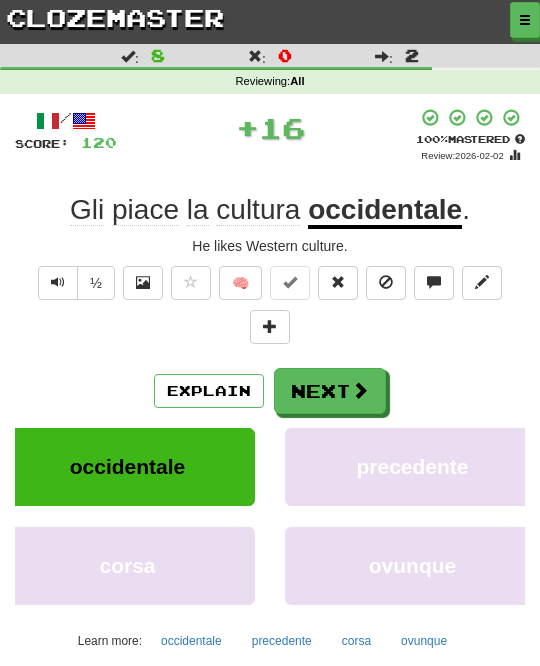 click on "Next" at bounding box center [330, 391] 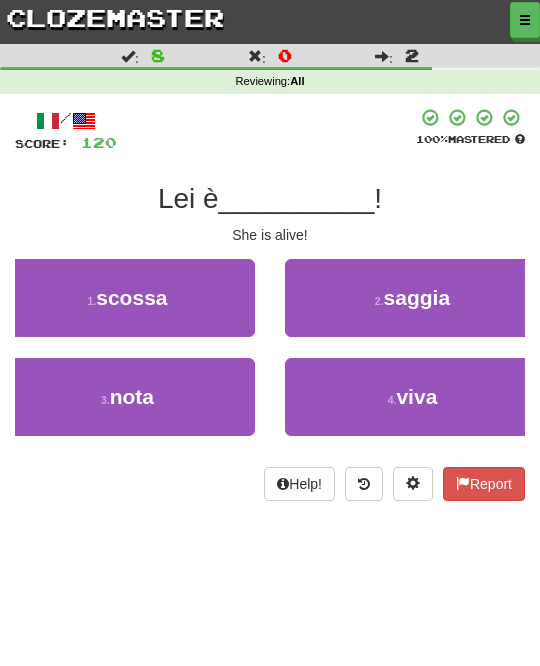 click on "4 .  viva" at bounding box center [412, 397] 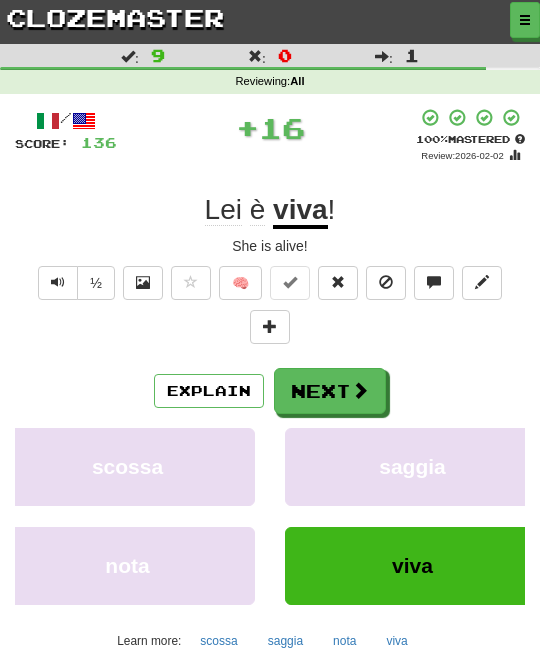click on "Next" at bounding box center [330, 391] 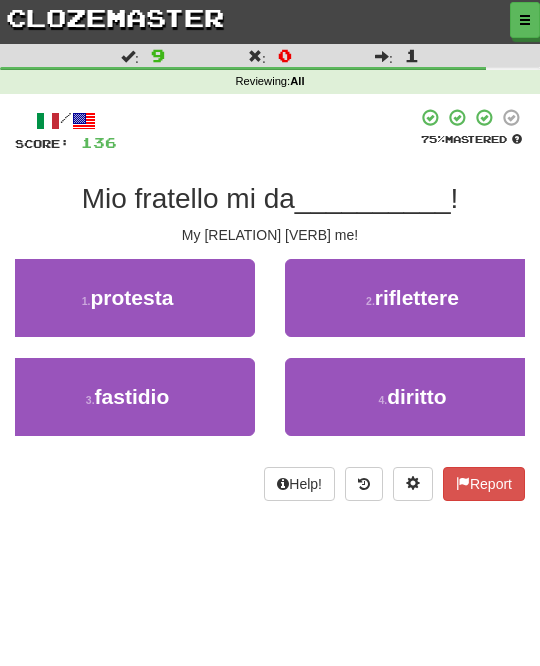click on "3 .  fastidio" at bounding box center (127, 397) 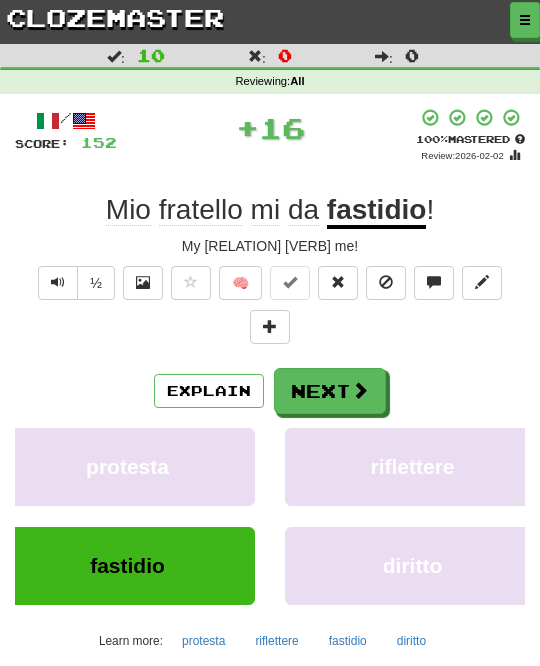 click on "Next" at bounding box center (330, 391) 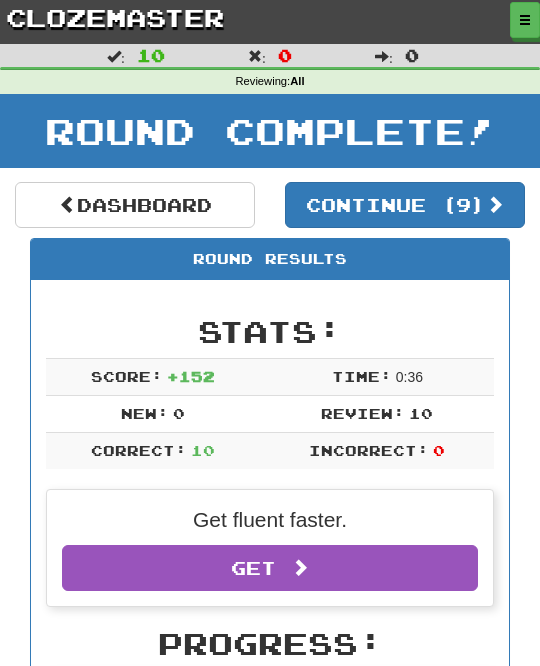 click on "Continue ( 9 )" at bounding box center [405, 205] 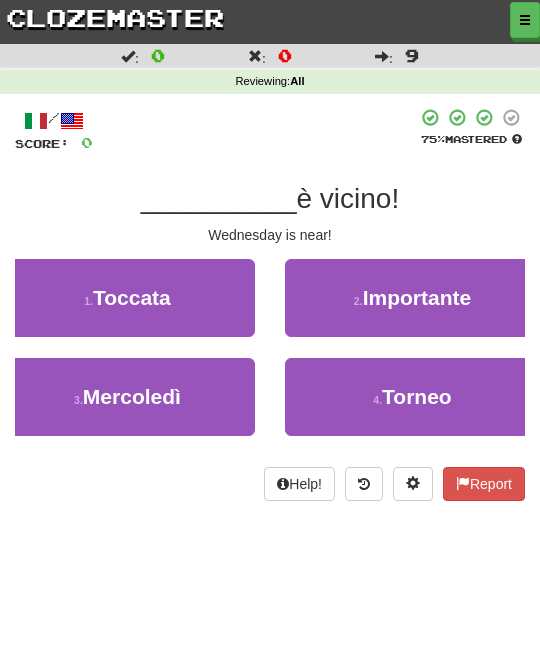 click on "3 .  Mercoledì" at bounding box center [127, 397] 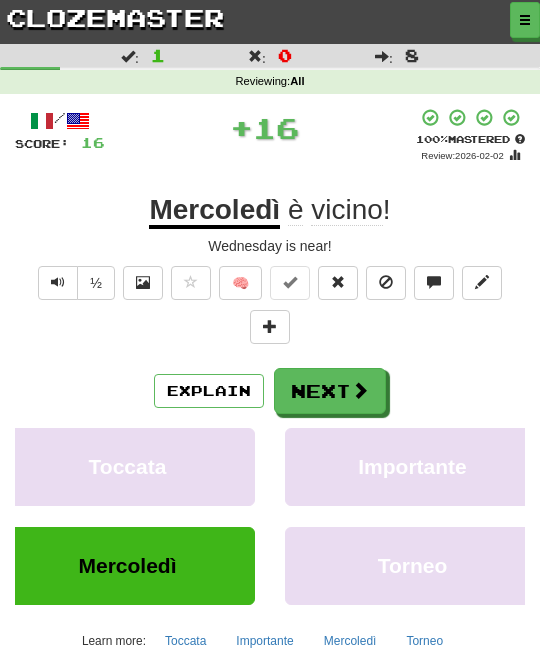 click on "Next" at bounding box center [330, 391] 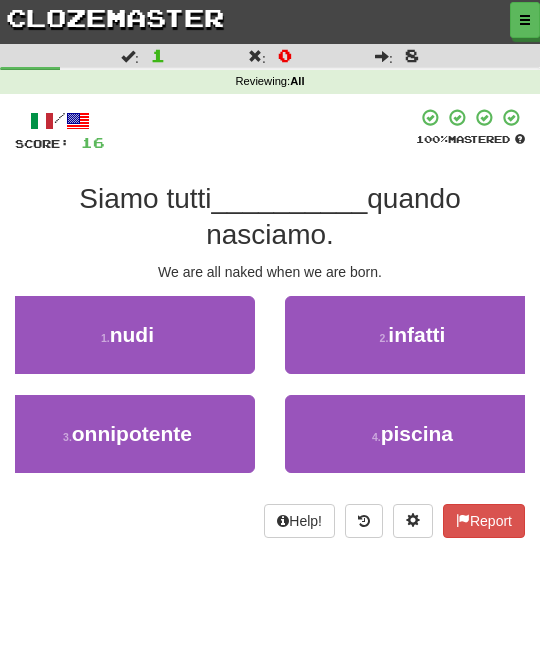 click on "1 .  nudi" at bounding box center (127, 335) 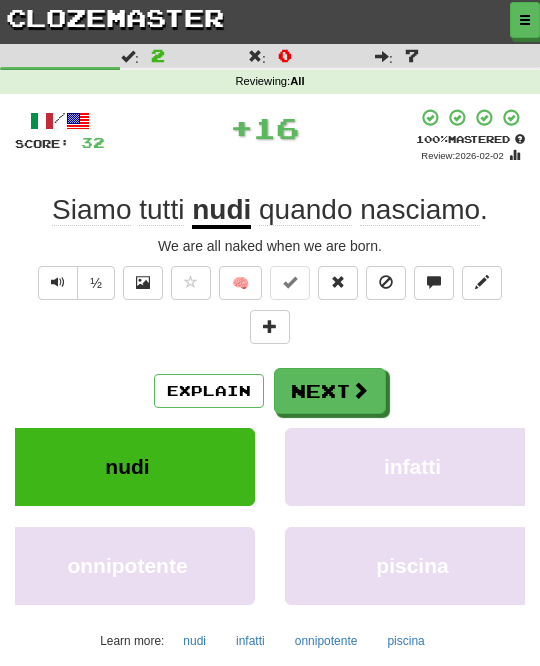 click at bounding box center [360, 390] 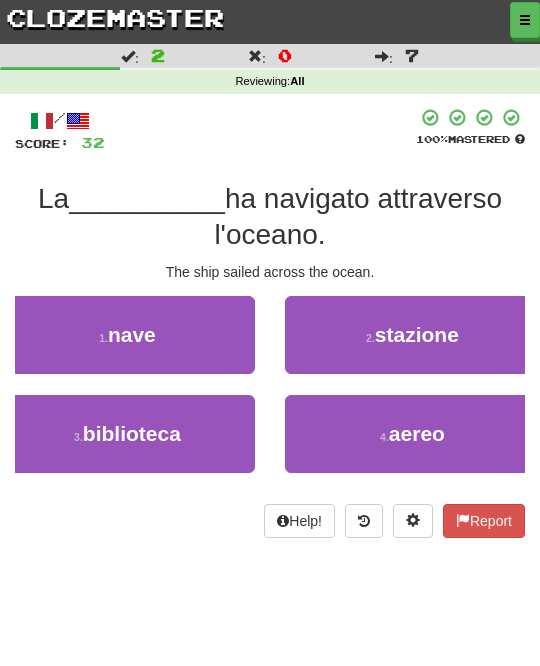 click on "1 .  nave" at bounding box center (127, 335) 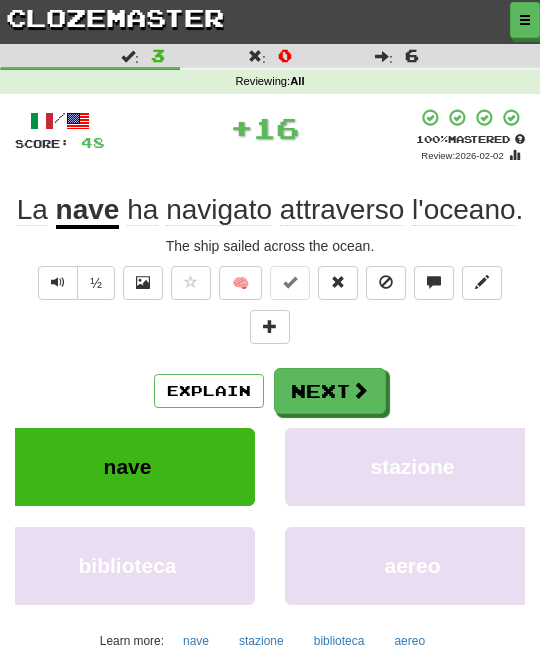 click at bounding box center (360, 390) 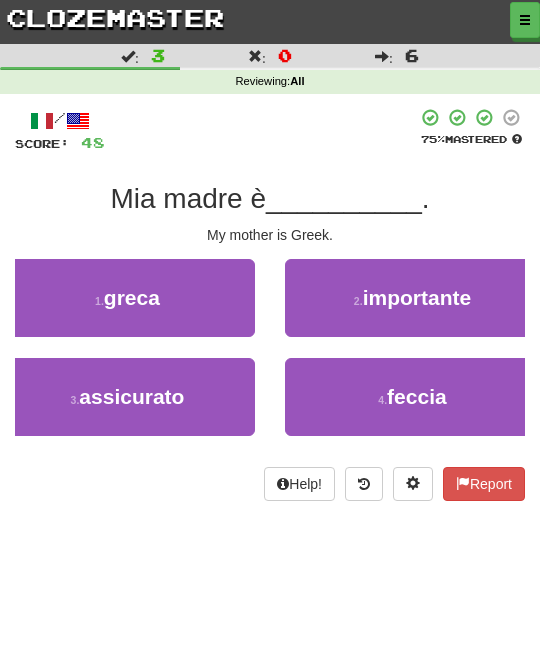 click on "1 .  greca" at bounding box center [127, 298] 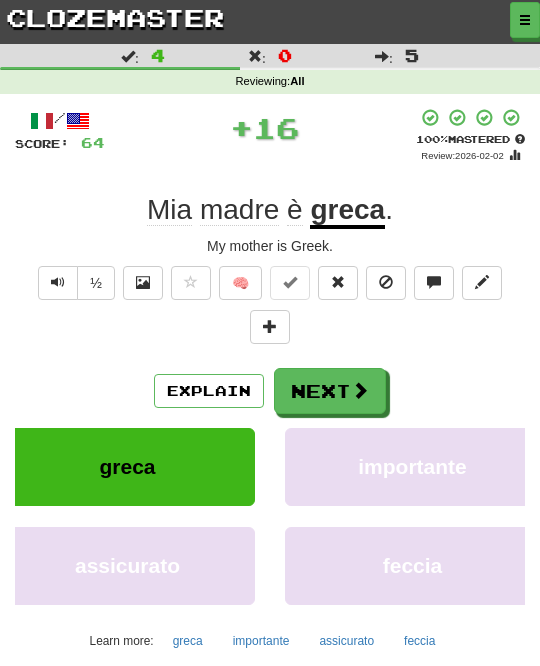 click at bounding box center [360, 390] 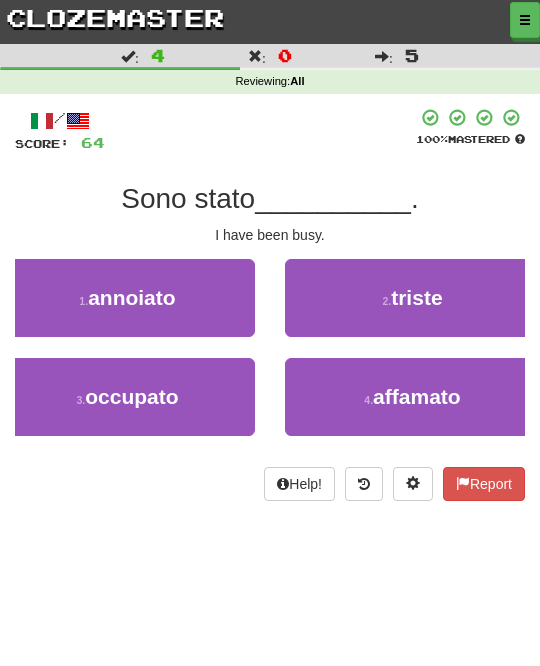 click on "1 .  annoiato" at bounding box center (127, 298) 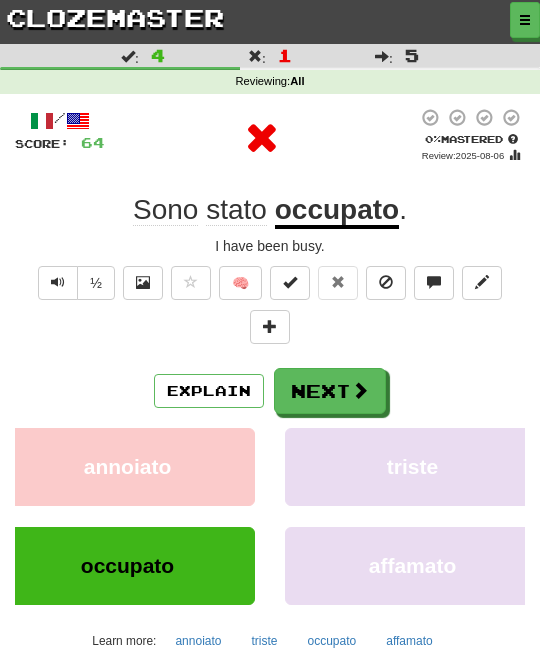 click at bounding box center (360, 390) 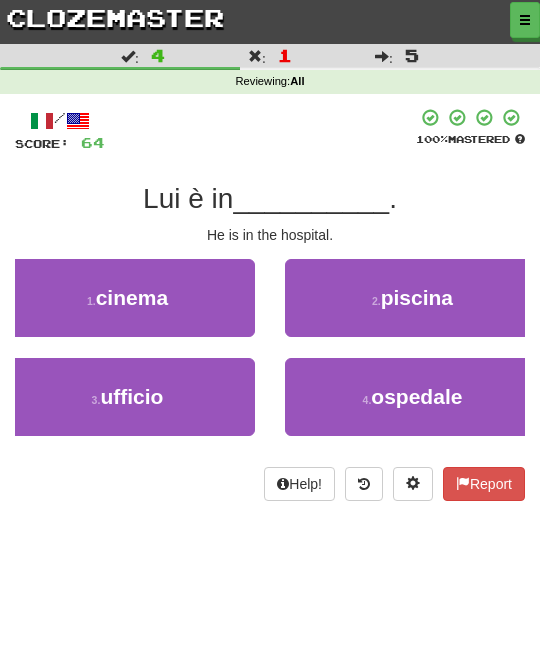 click on "4 .  ospedale" at bounding box center (412, 397) 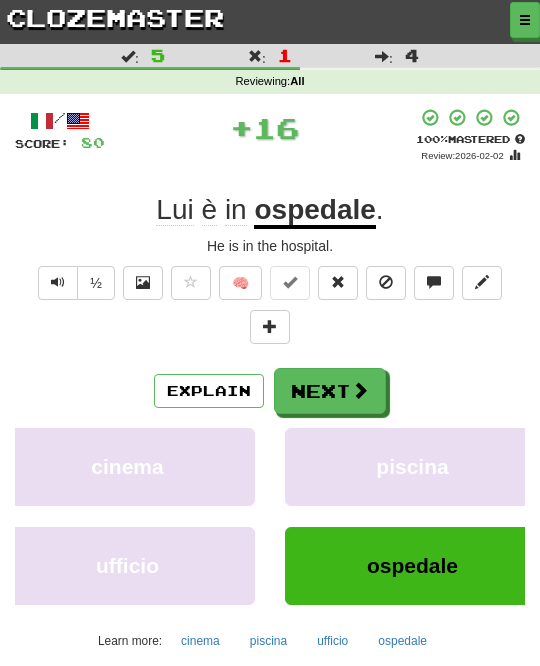 click on "Next" at bounding box center [330, 391] 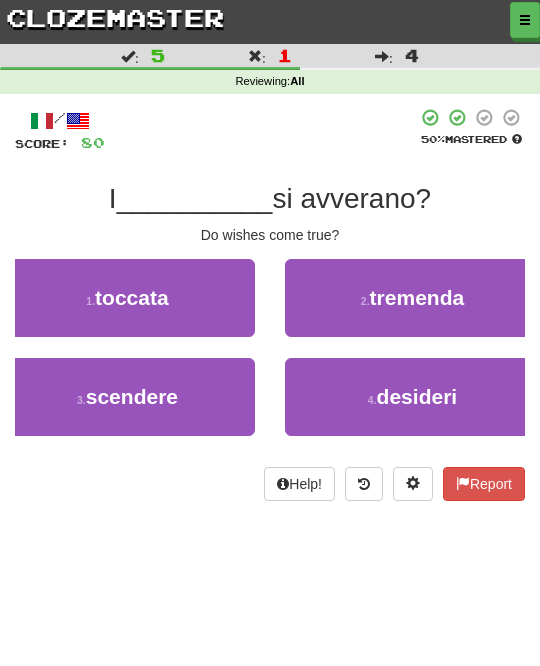 click on "4 .  desideri" at bounding box center [412, 397] 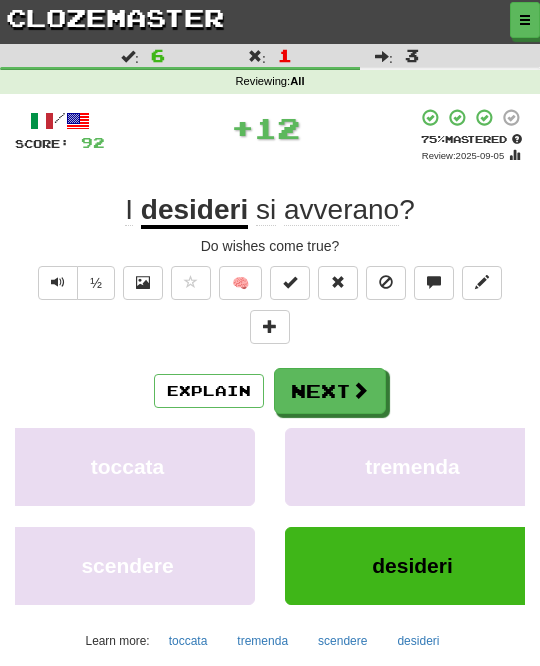 click at bounding box center (360, 390) 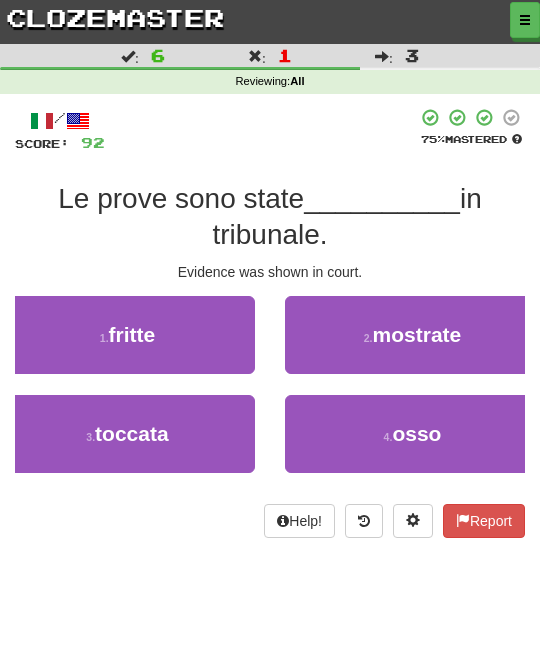 click on "2 .  mostrate" at bounding box center (412, 335) 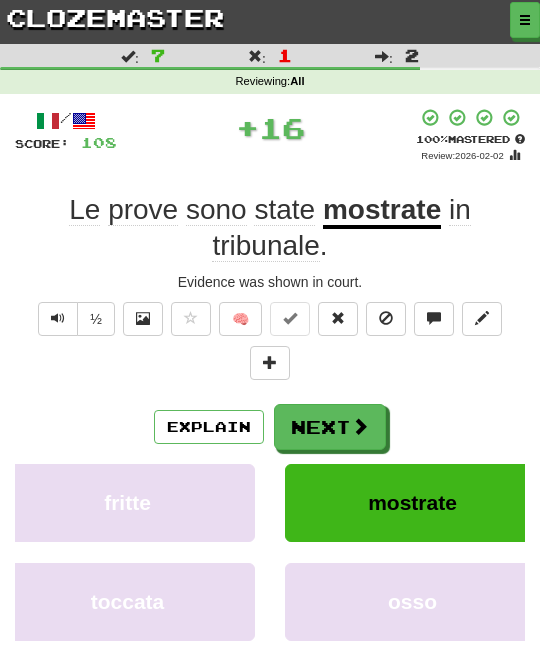click on "Next" at bounding box center [330, 427] 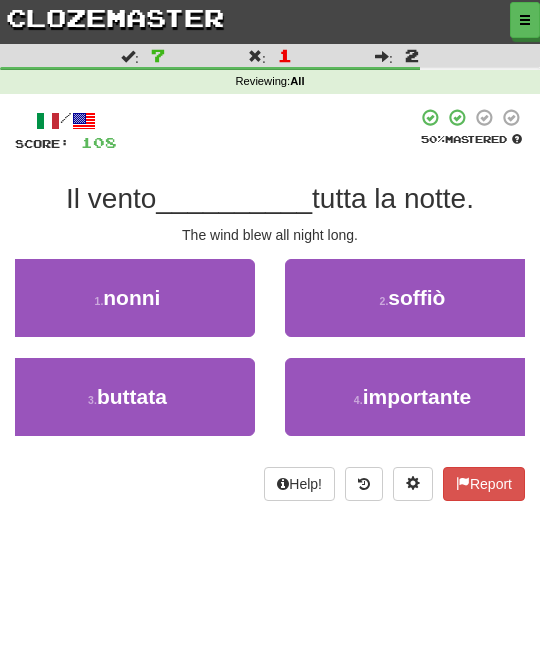 click on "2 .  soffiò" at bounding box center [412, 298] 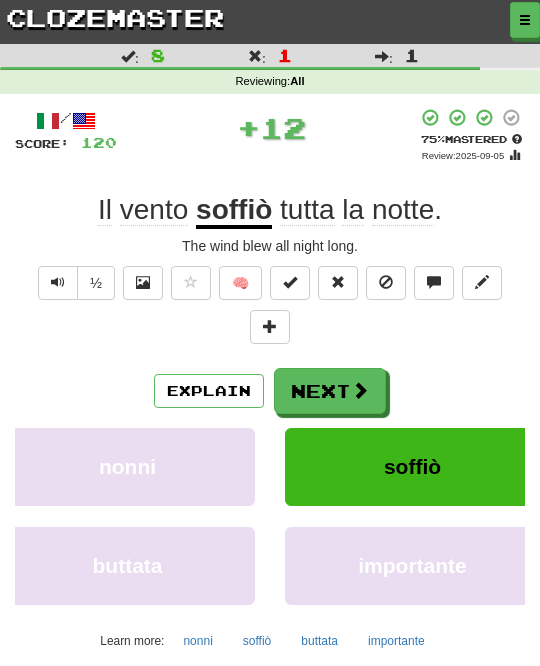 click at bounding box center (360, 390) 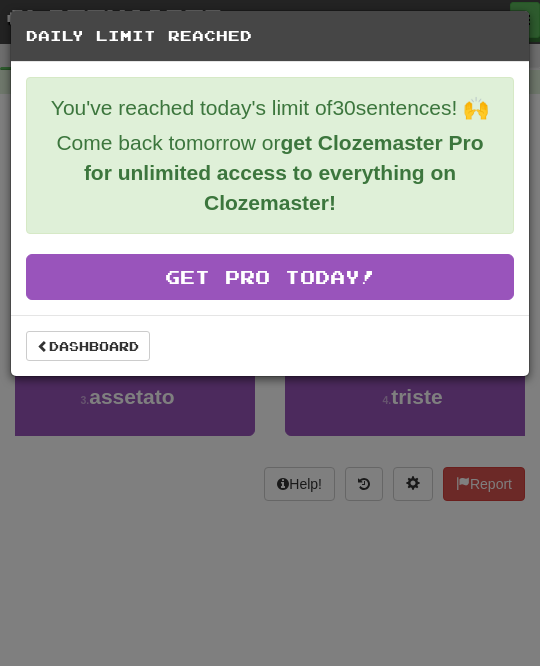 click on "Dashboard" at bounding box center [88, 346] 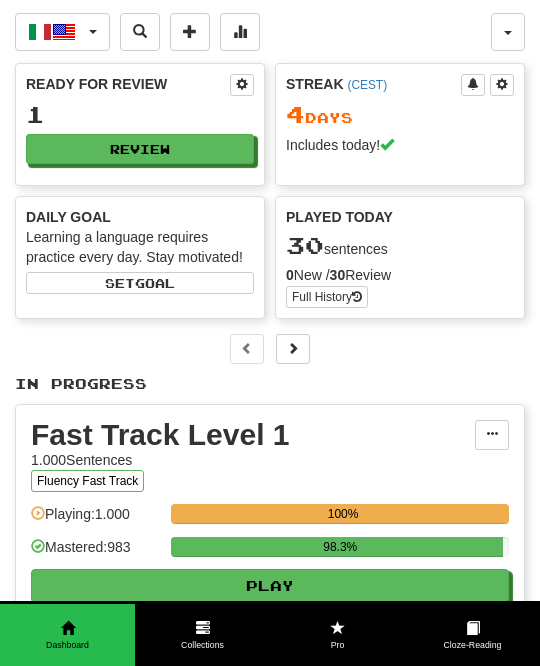 scroll, scrollTop: 0, scrollLeft: 0, axis: both 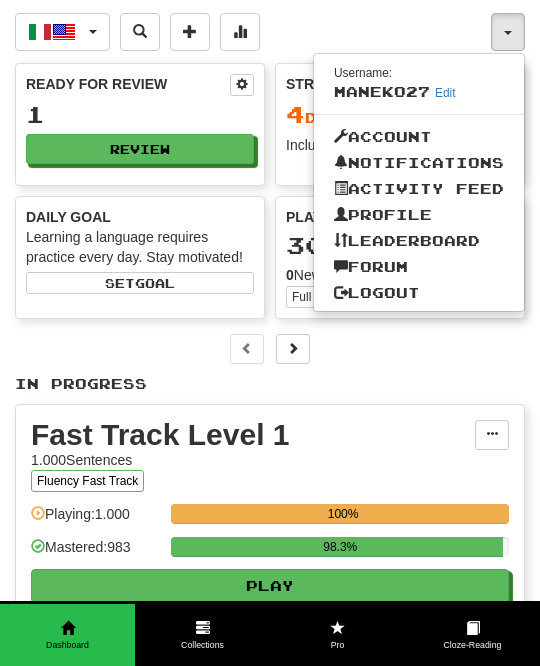 click on "Logout" at bounding box center [419, 293] 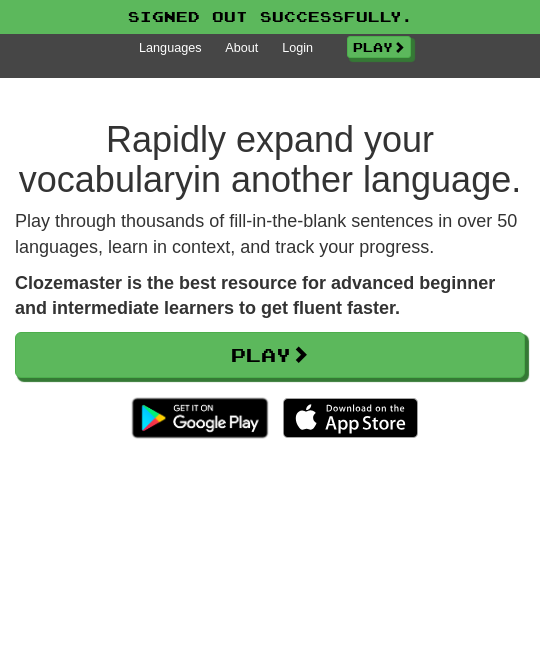 scroll, scrollTop: 0, scrollLeft: 0, axis: both 